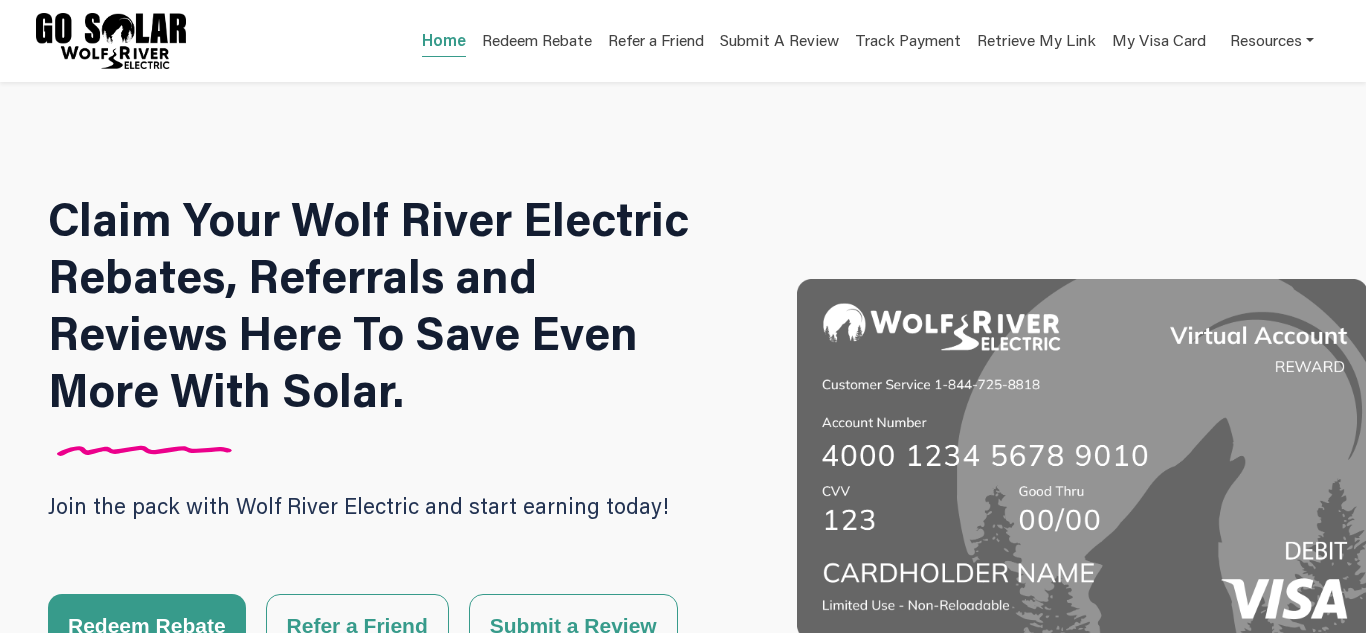 scroll, scrollTop: 0, scrollLeft: 0, axis: both 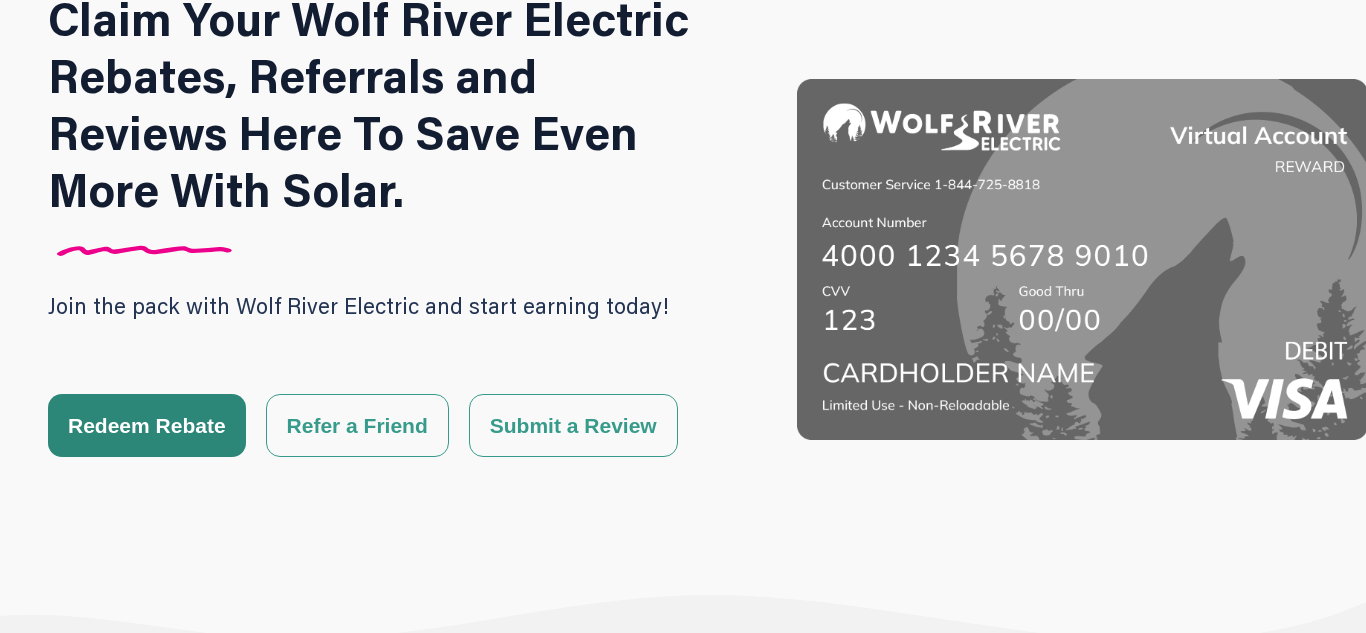 click on "Redeem Rebate" at bounding box center (147, 425) 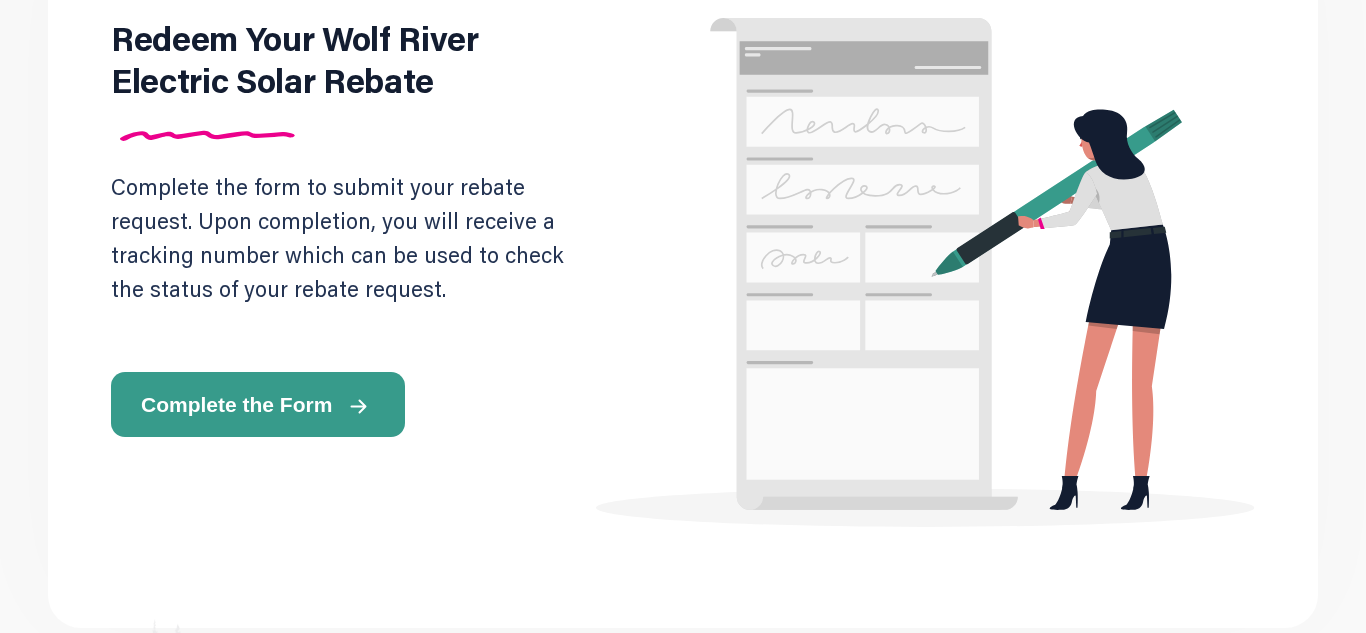 scroll, scrollTop: 240, scrollLeft: 0, axis: vertical 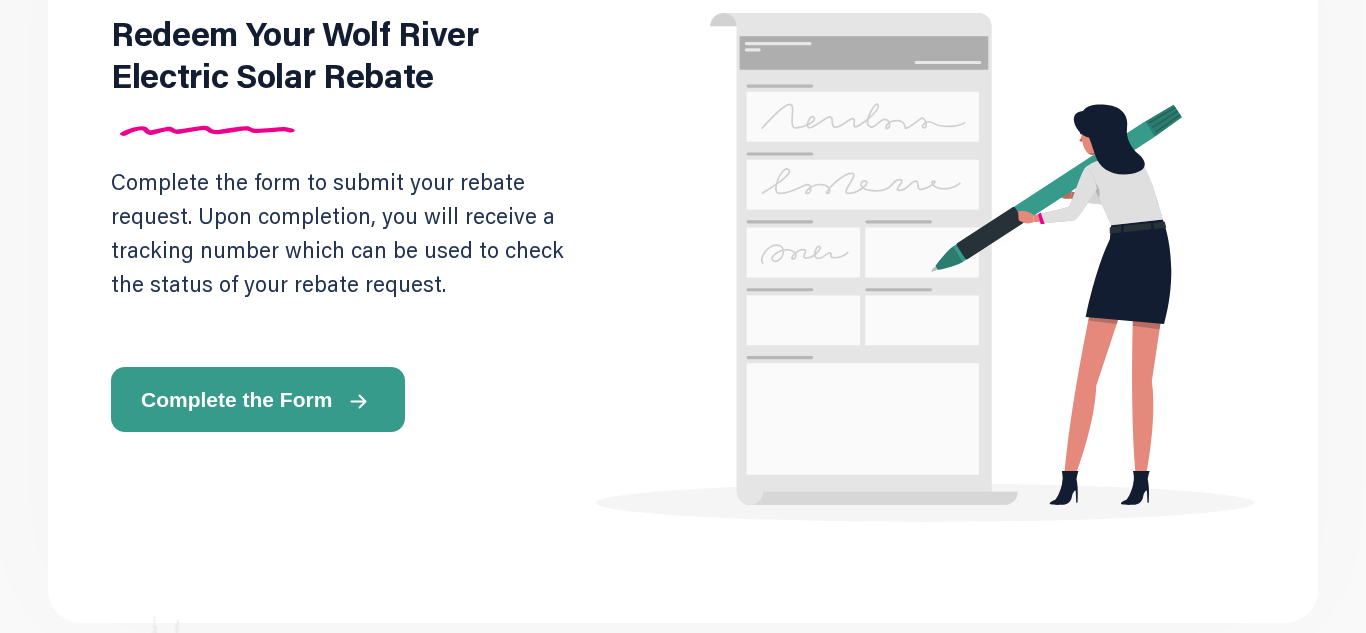 click on "Complete the Form" at bounding box center [236, 399] 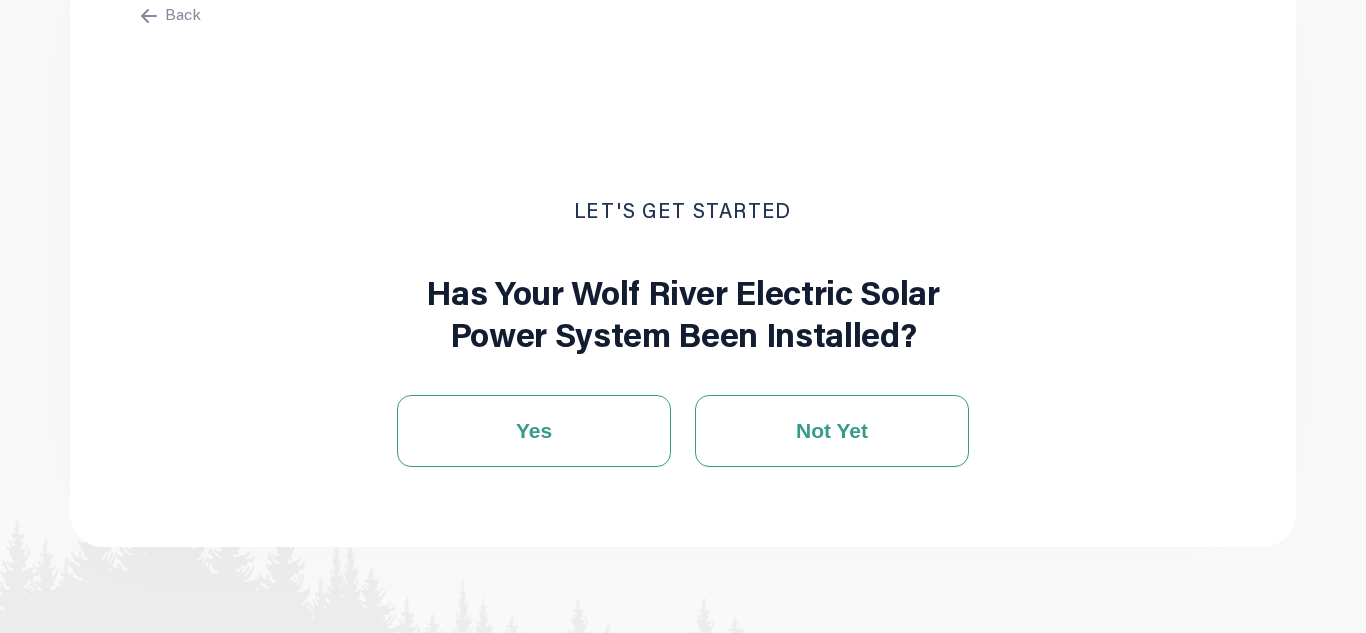 scroll, scrollTop: 200, scrollLeft: 0, axis: vertical 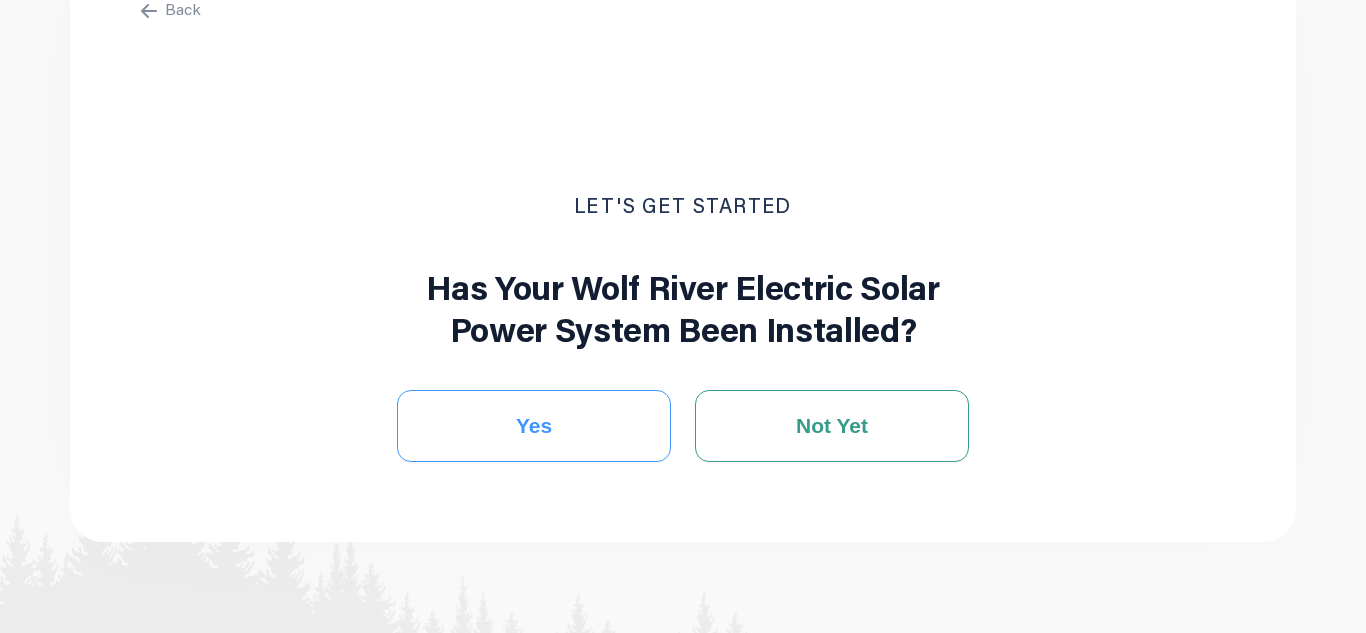 click on "Yes" at bounding box center (534, 426) 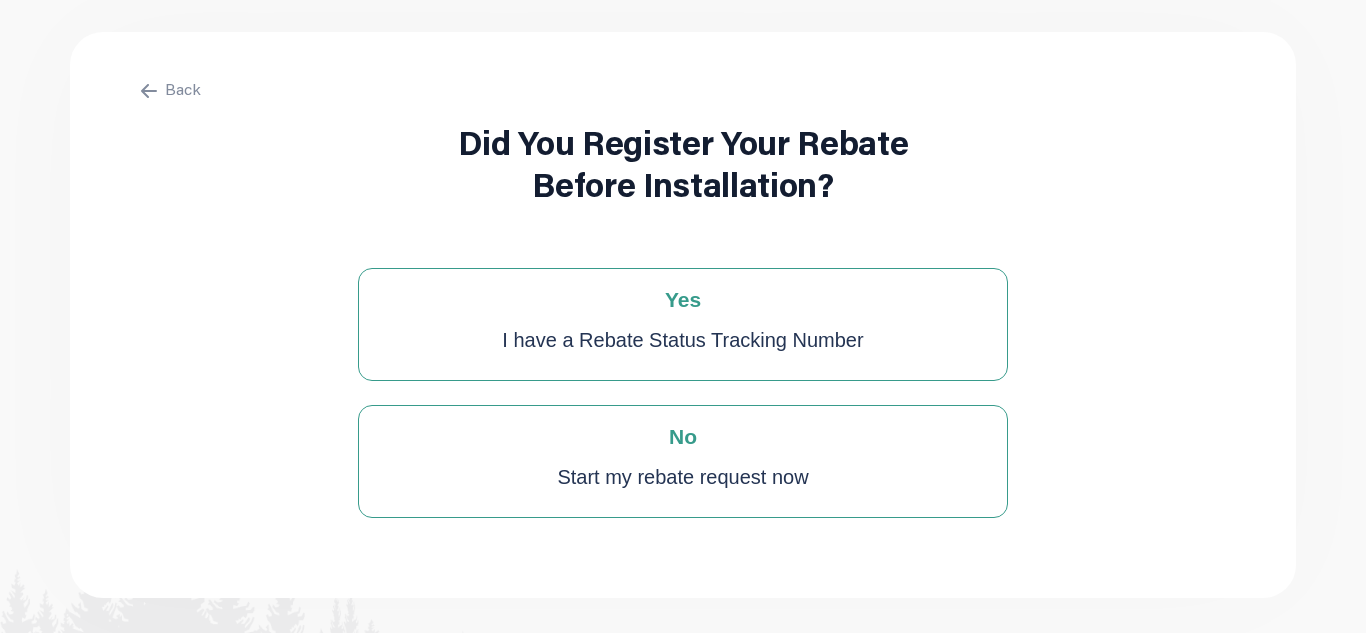 scroll, scrollTop: 160, scrollLeft: 0, axis: vertical 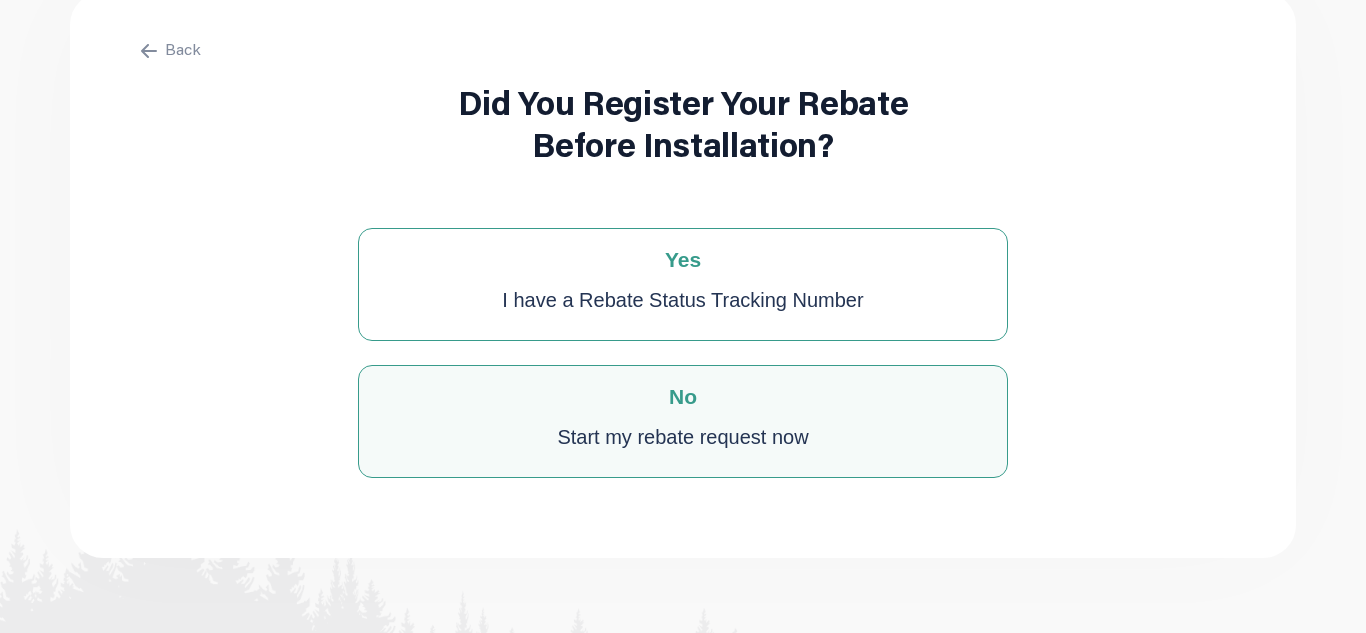 click on "No" at bounding box center [683, 396] 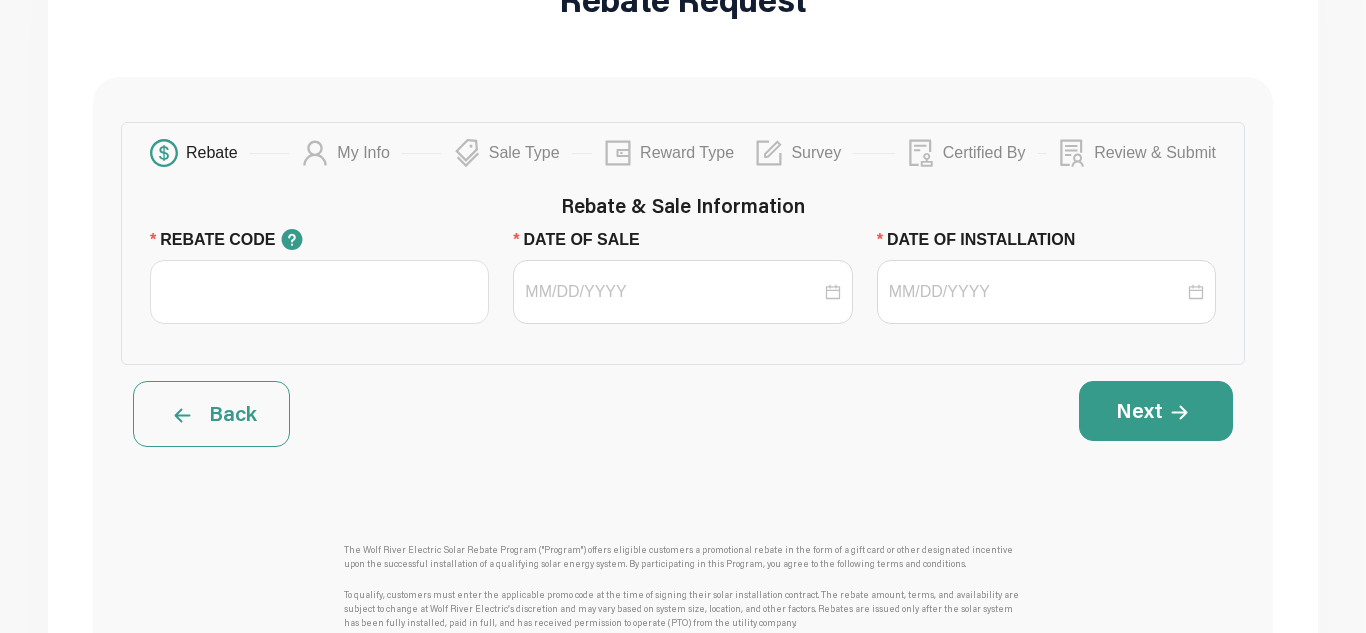 scroll, scrollTop: 240, scrollLeft: 0, axis: vertical 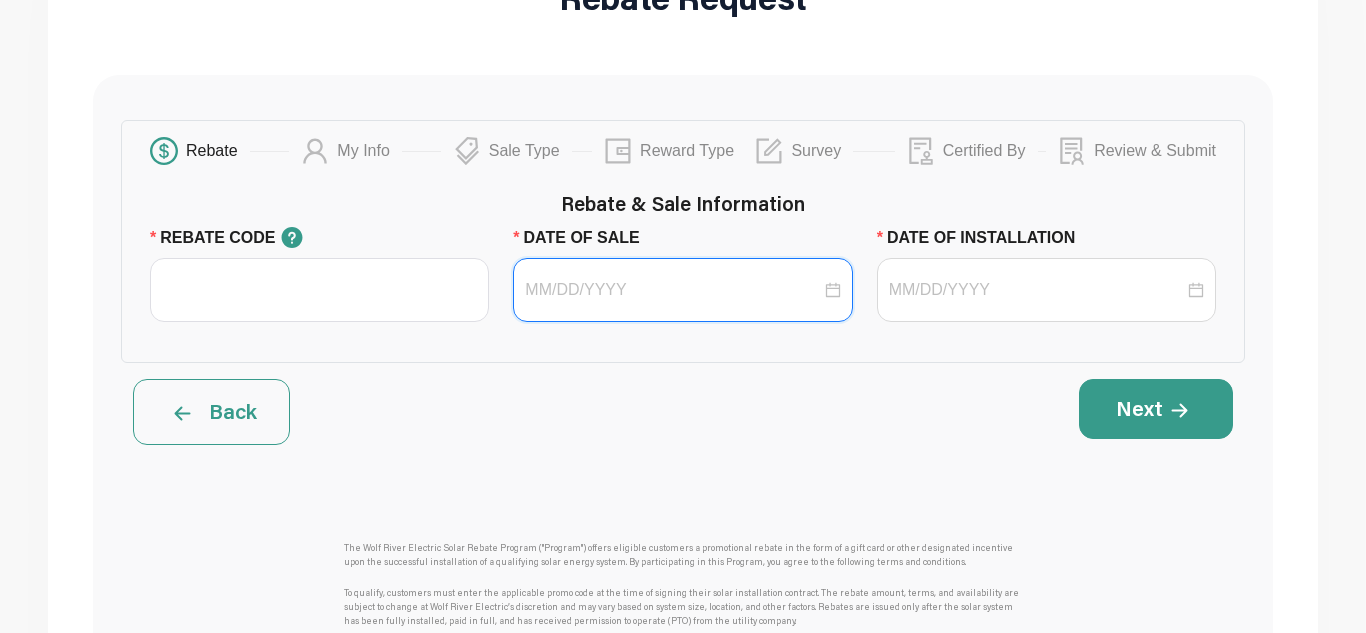click on "DATE OF SALE" at bounding box center (672, 290) 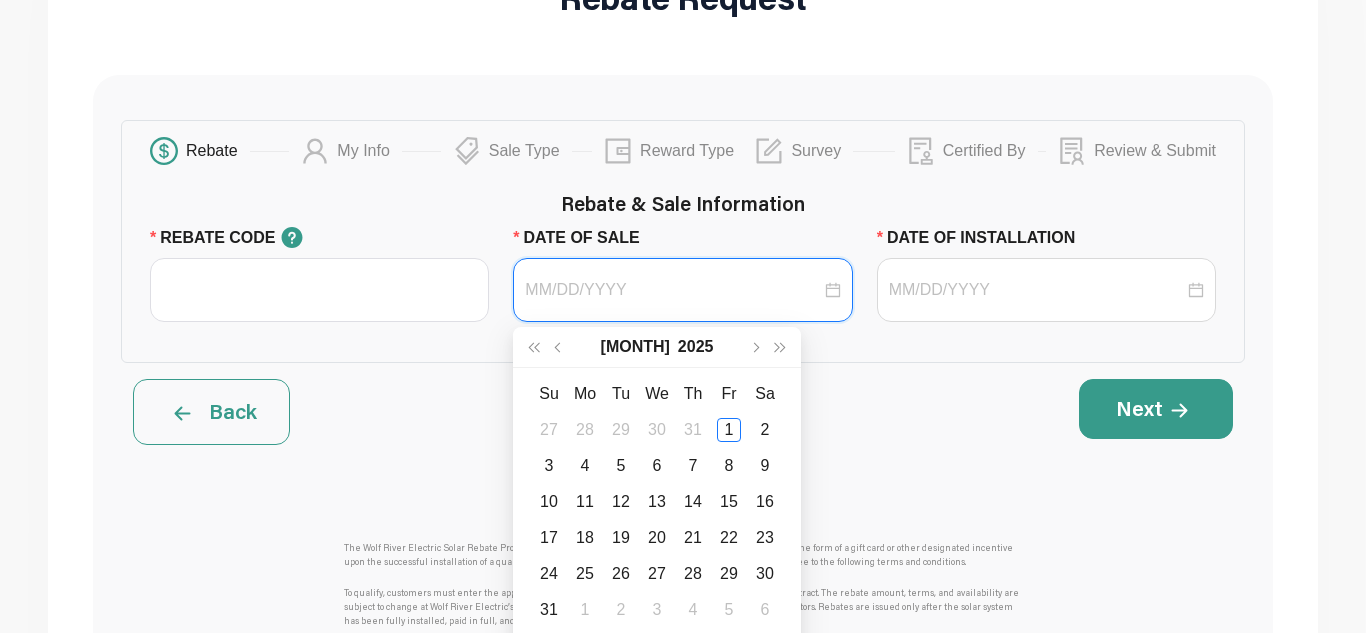 click on "DATE OF SALE" at bounding box center (672, 290) 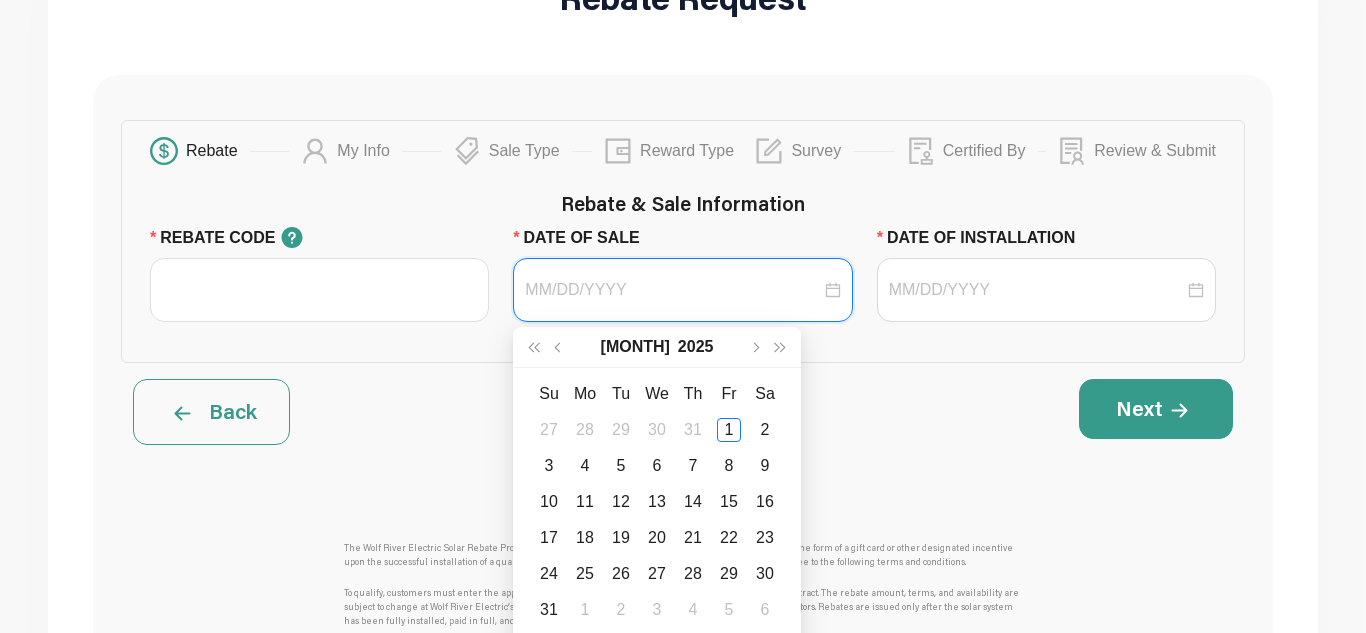 click on "DATE OF SALE" at bounding box center (672, 290) 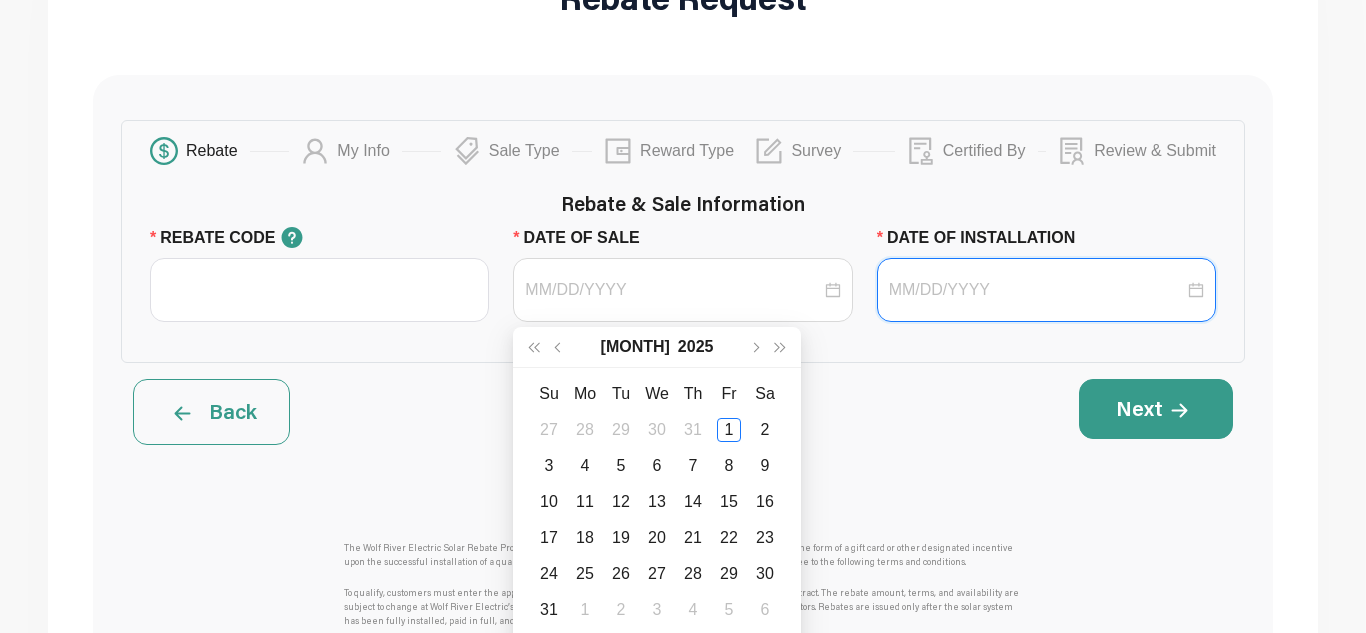 click on "DATE OF INSTALLATION" at bounding box center [1036, 290] 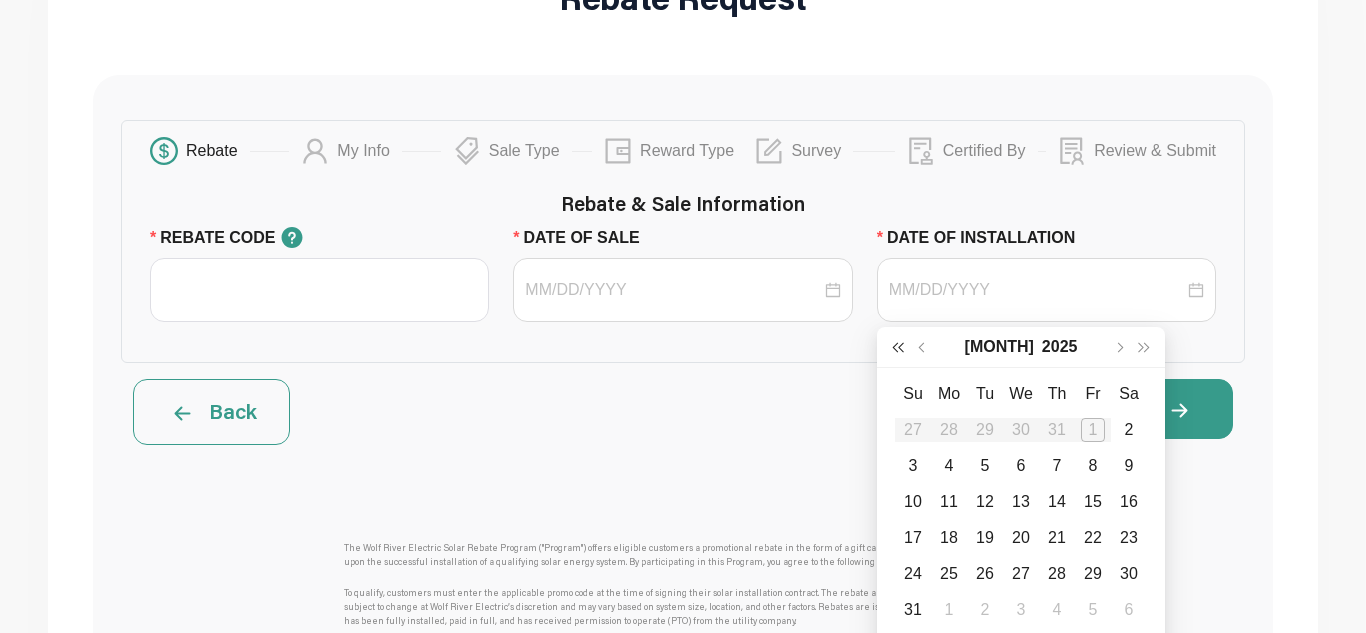 click at bounding box center (898, 347) 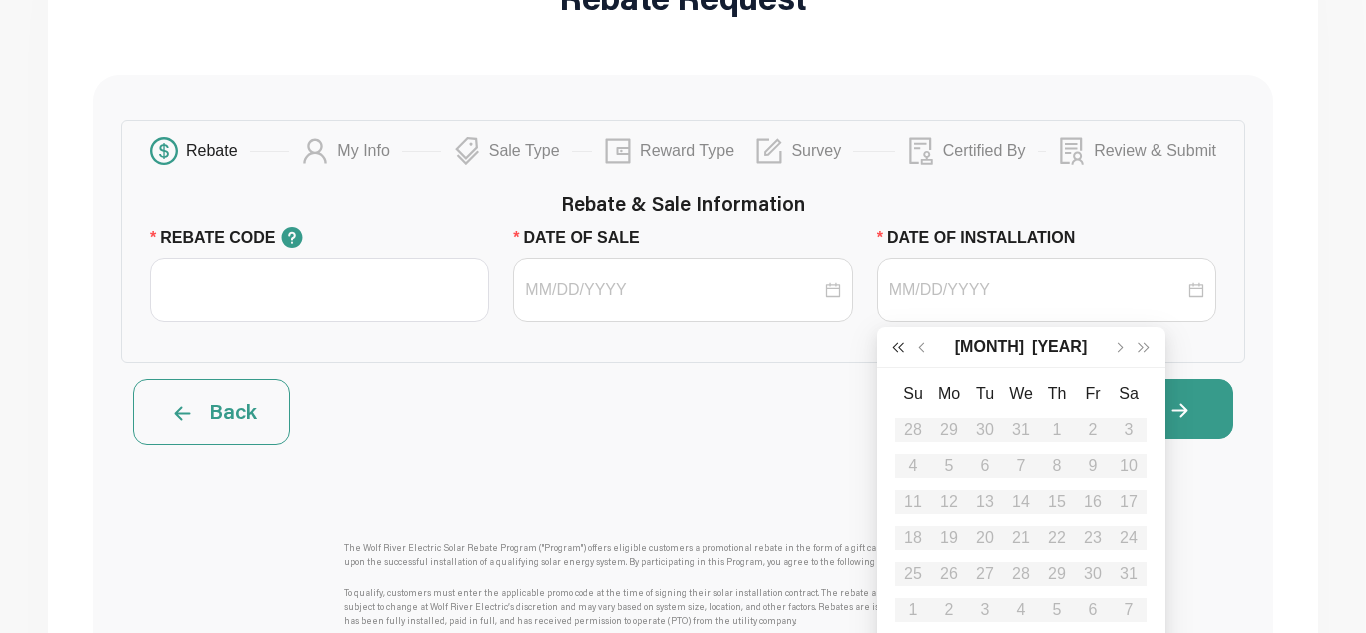 click at bounding box center (898, 347) 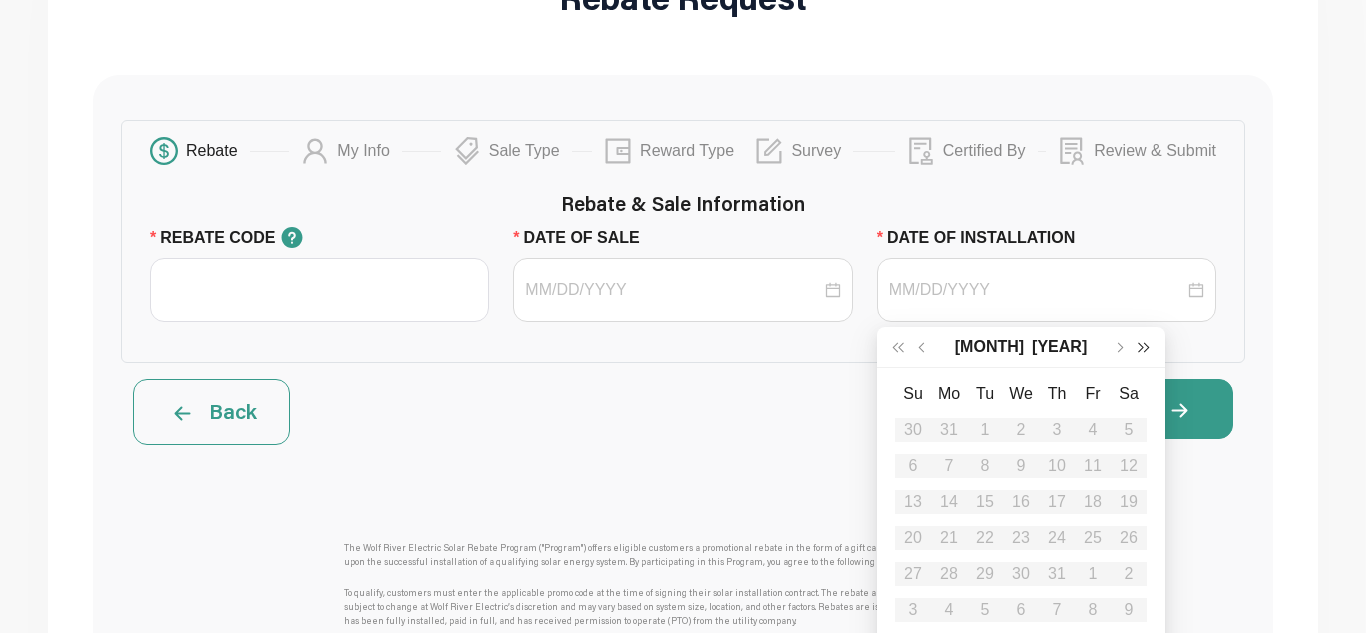 click at bounding box center (1144, 347) 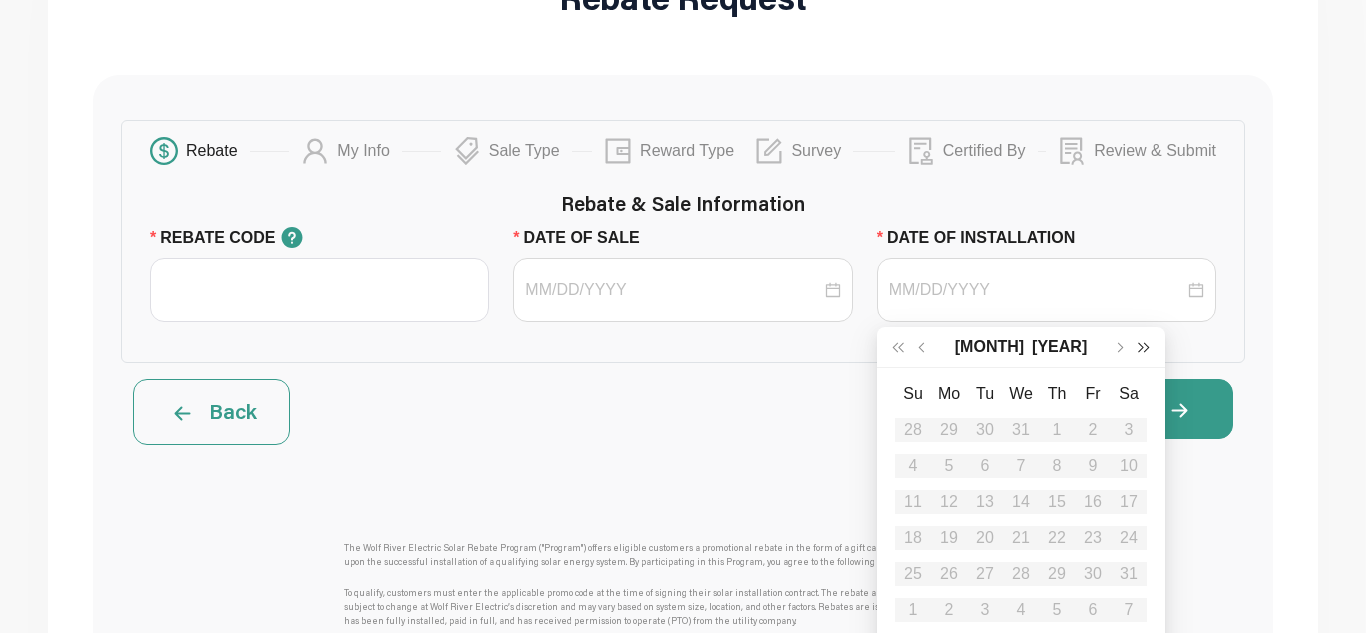 click at bounding box center (1144, 347) 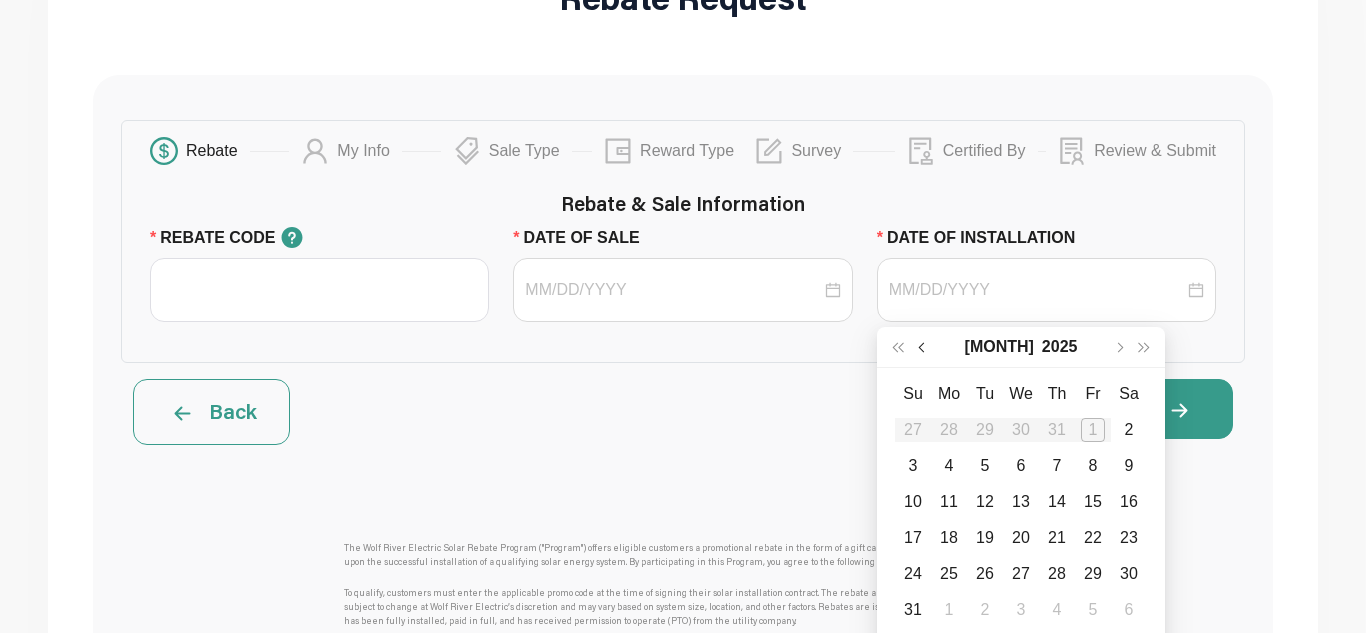 click at bounding box center [923, 347] 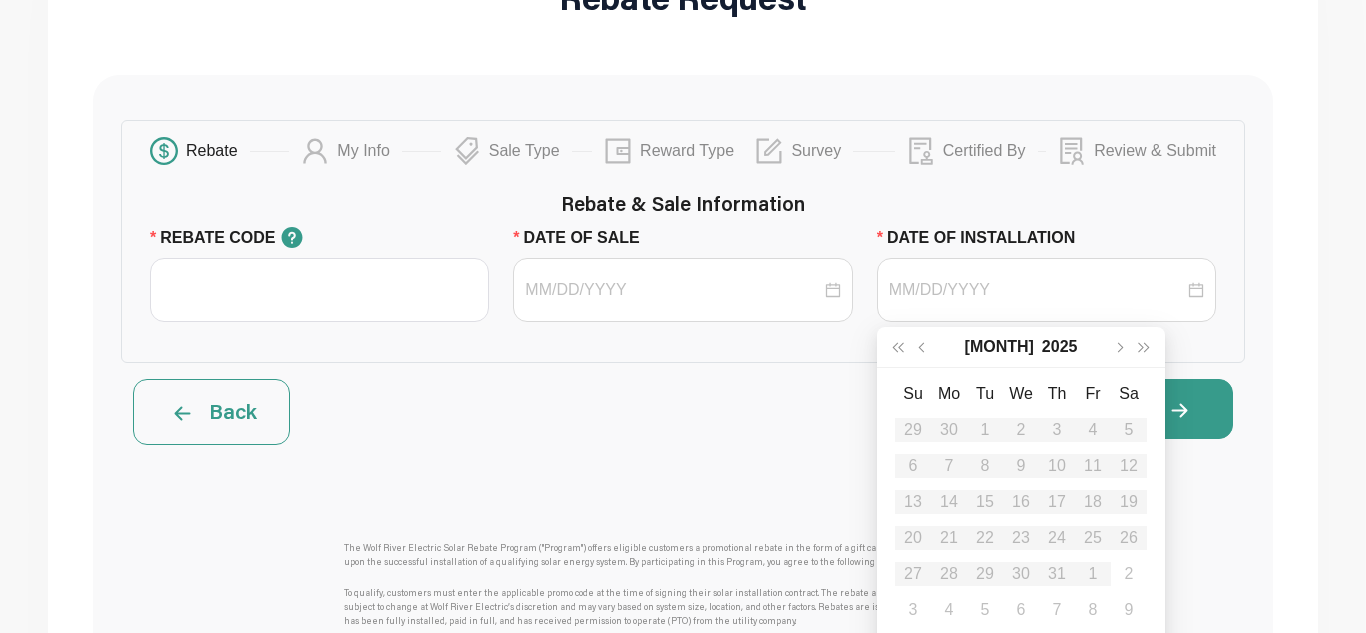 click on "[MONTH] [YEAR] Su Mo Tu We Th Fr Sa 27 28 29 30 31 1 2 3 4 5 6 7 8 9 10 11 12 13 14 15 16 17 18 19 20 21 22 23 24 25 26 27 28 29 30 31 1 2 3 4 5 6" at bounding box center [1021, 502] 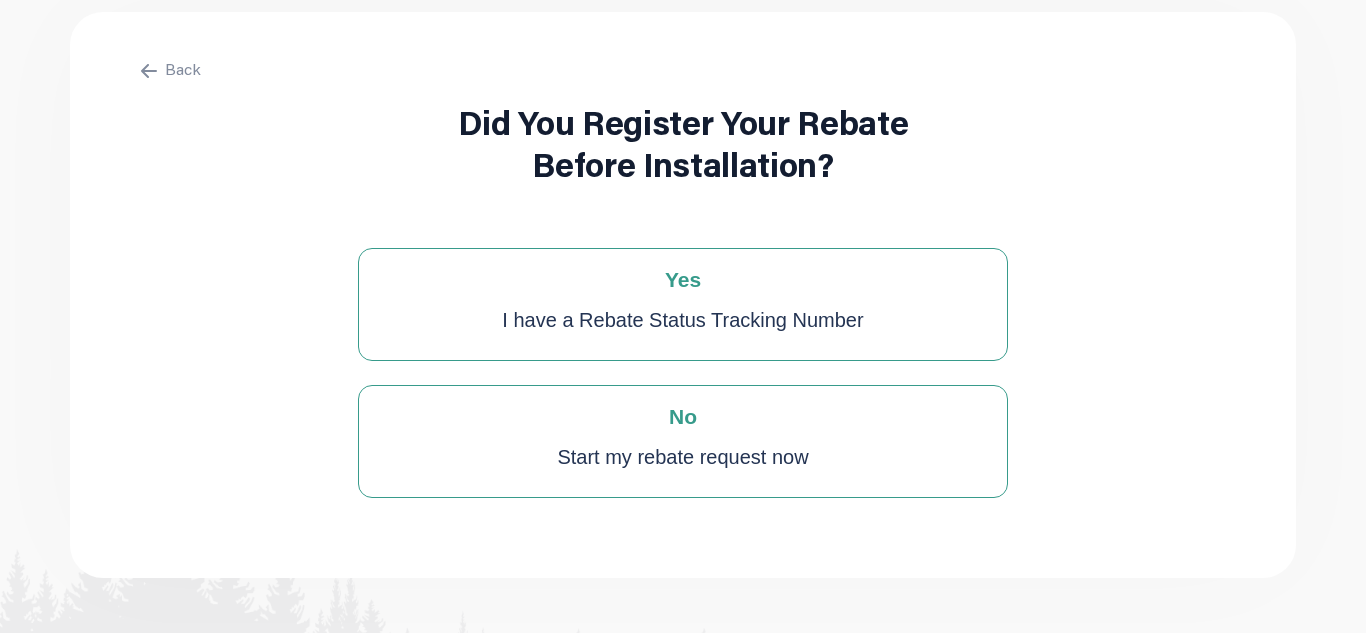 scroll, scrollTop: 0, scrollLeft: 0, axis: both 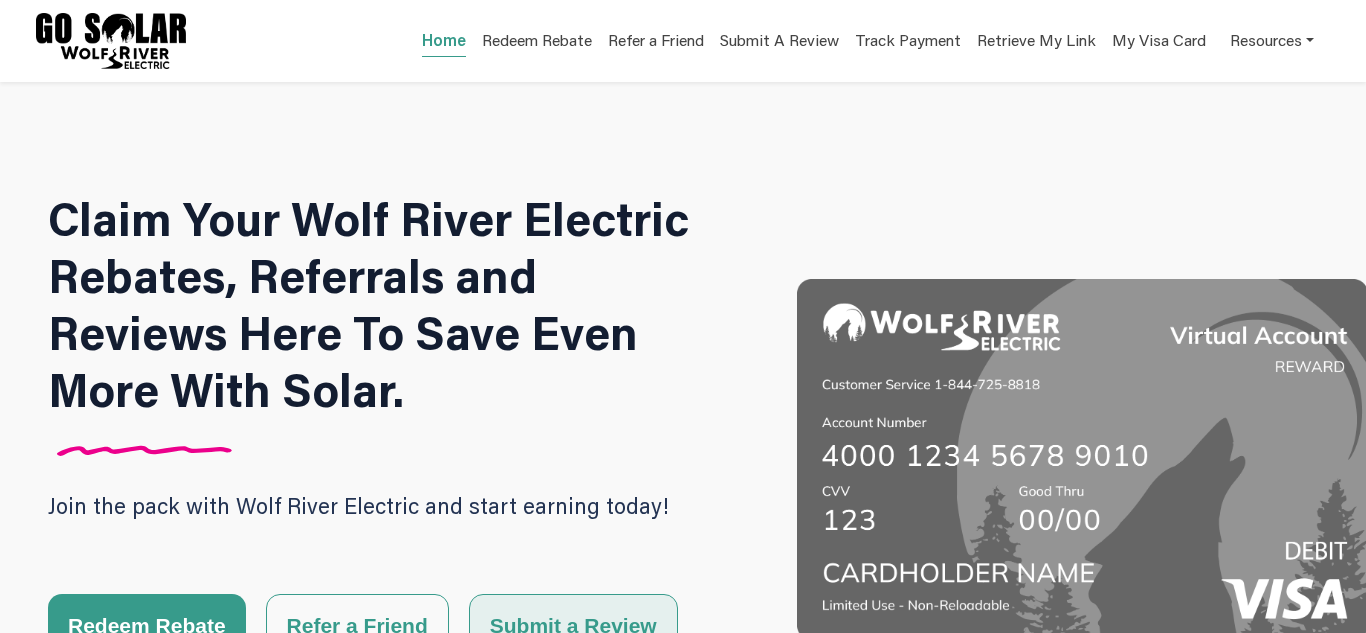 click on "Submit a Review" at bounding box center [573, 625] 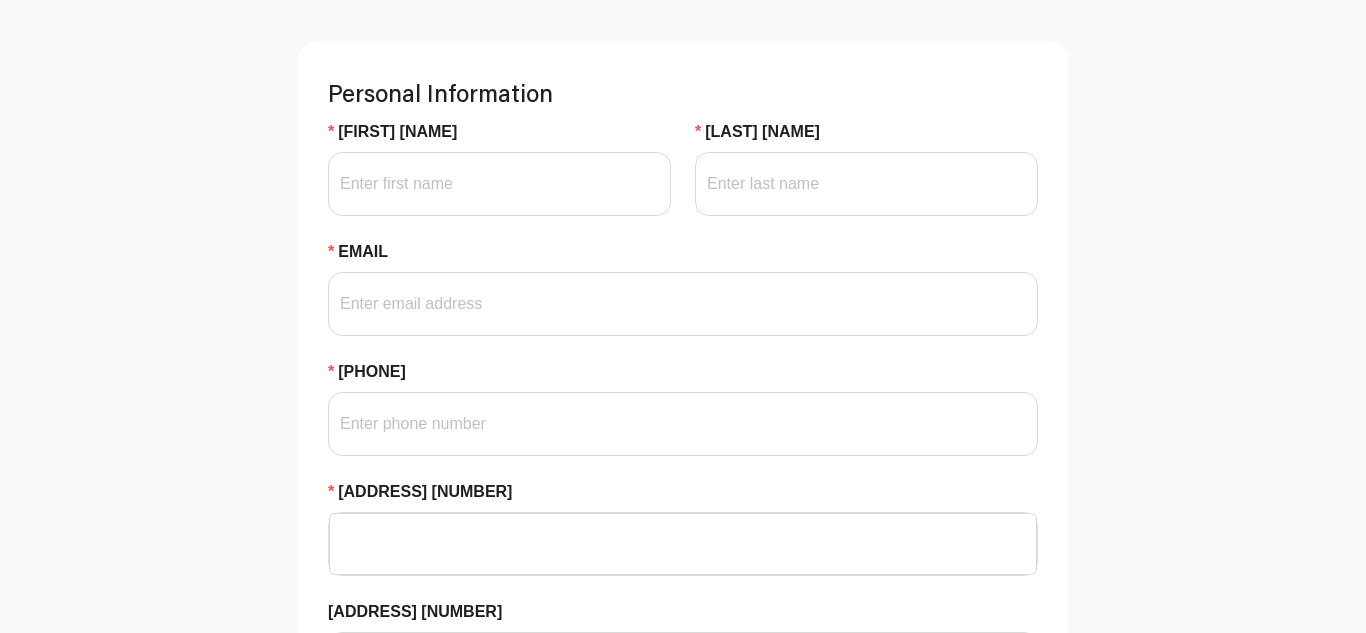 scroll, scrollTop: 440, scrollLeft: 0, axis: vertical 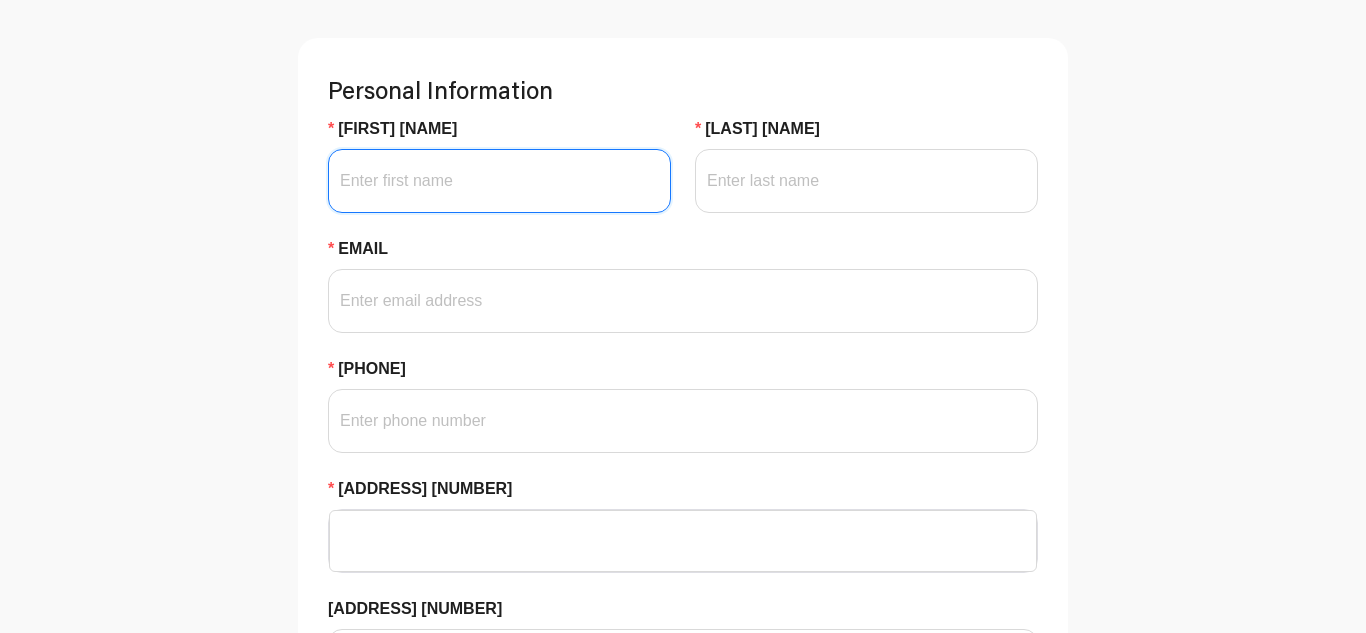 click on "[FIRST] [NAME]" at bounding box center [499, 181] 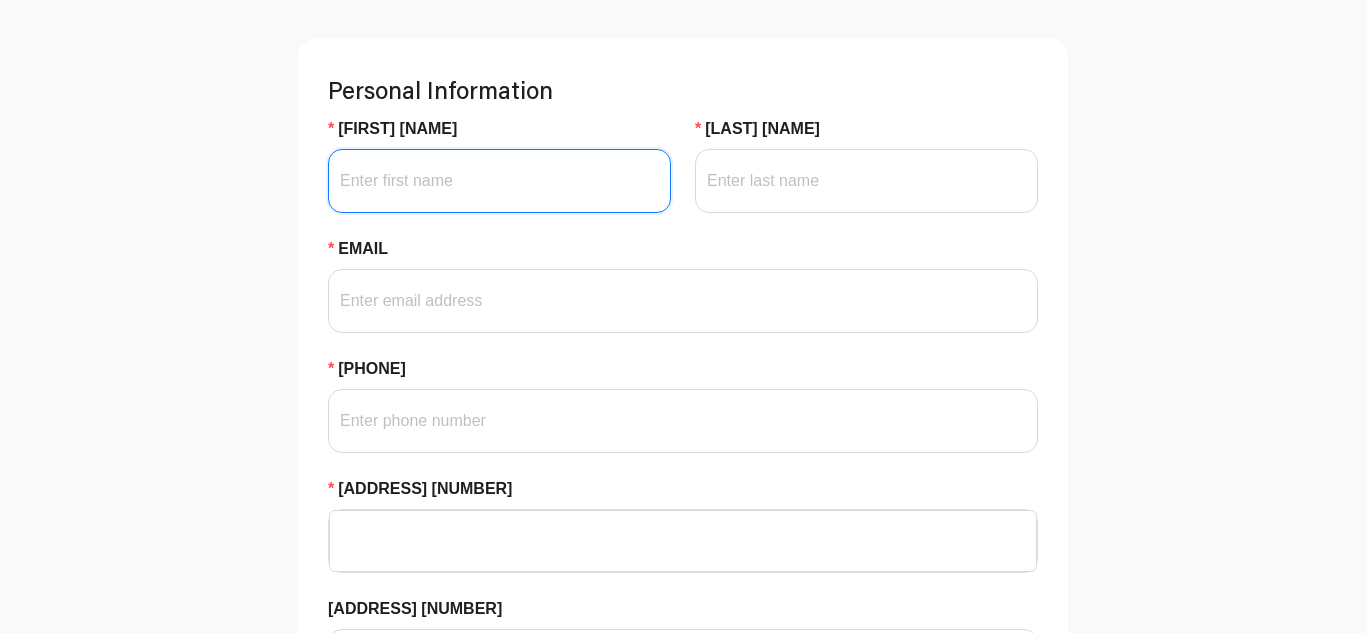type on "[FIRST]" 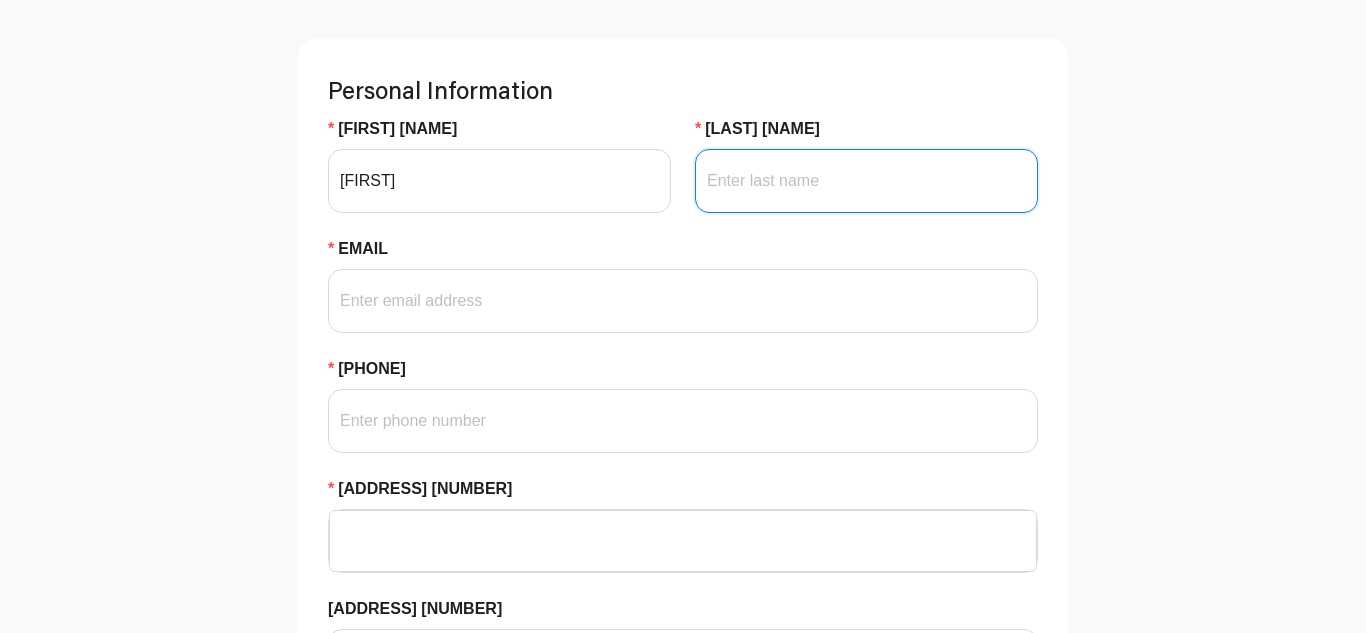 click on "[LAST] [NAME]" at bounding box center [866, 181] 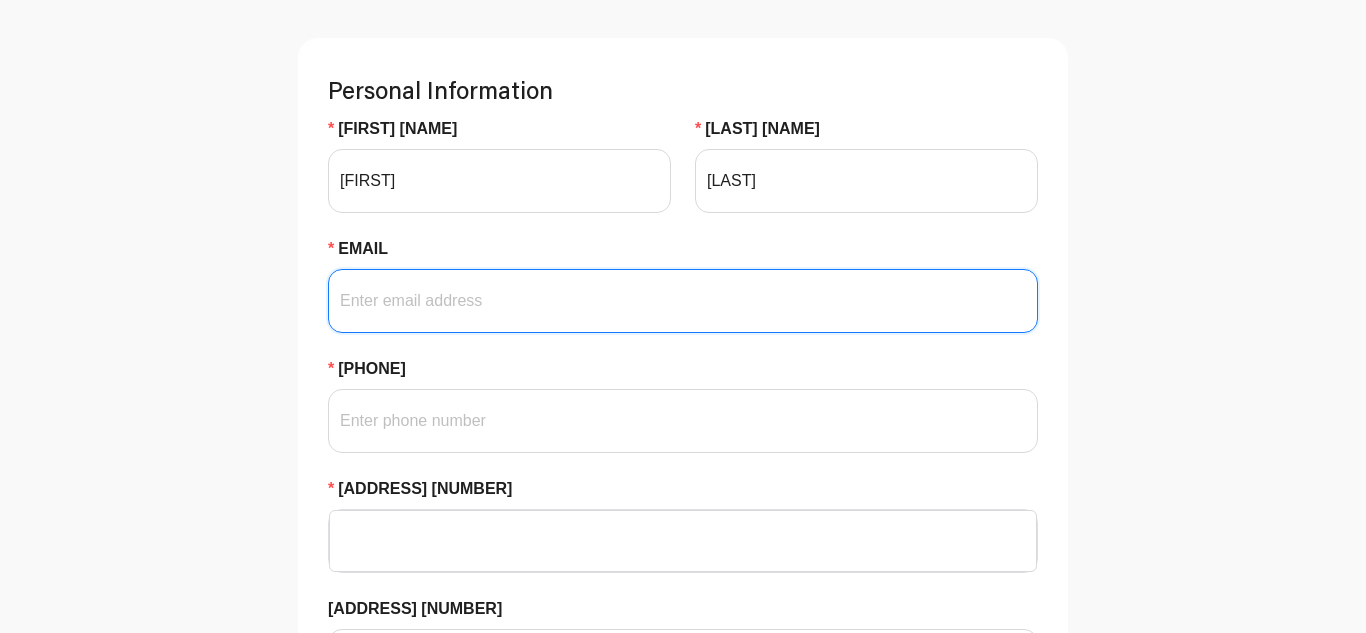 click on "Email" at bounding box center (683, 301) 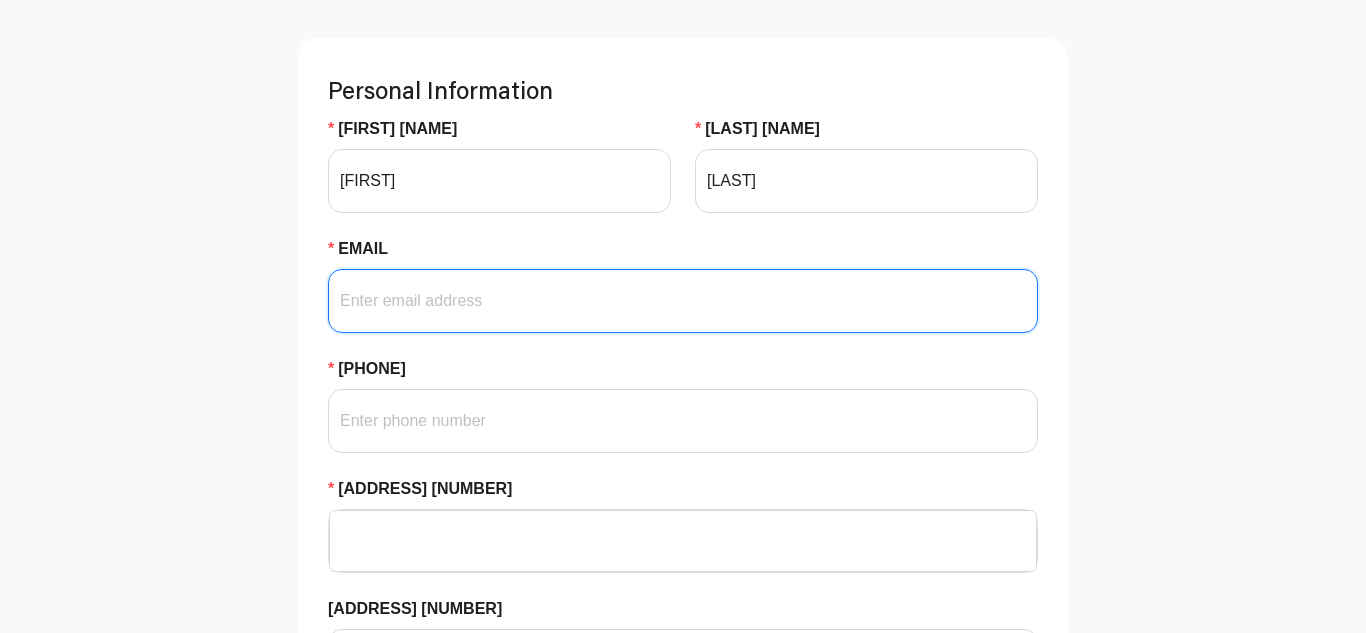type on "[EMAIL]" 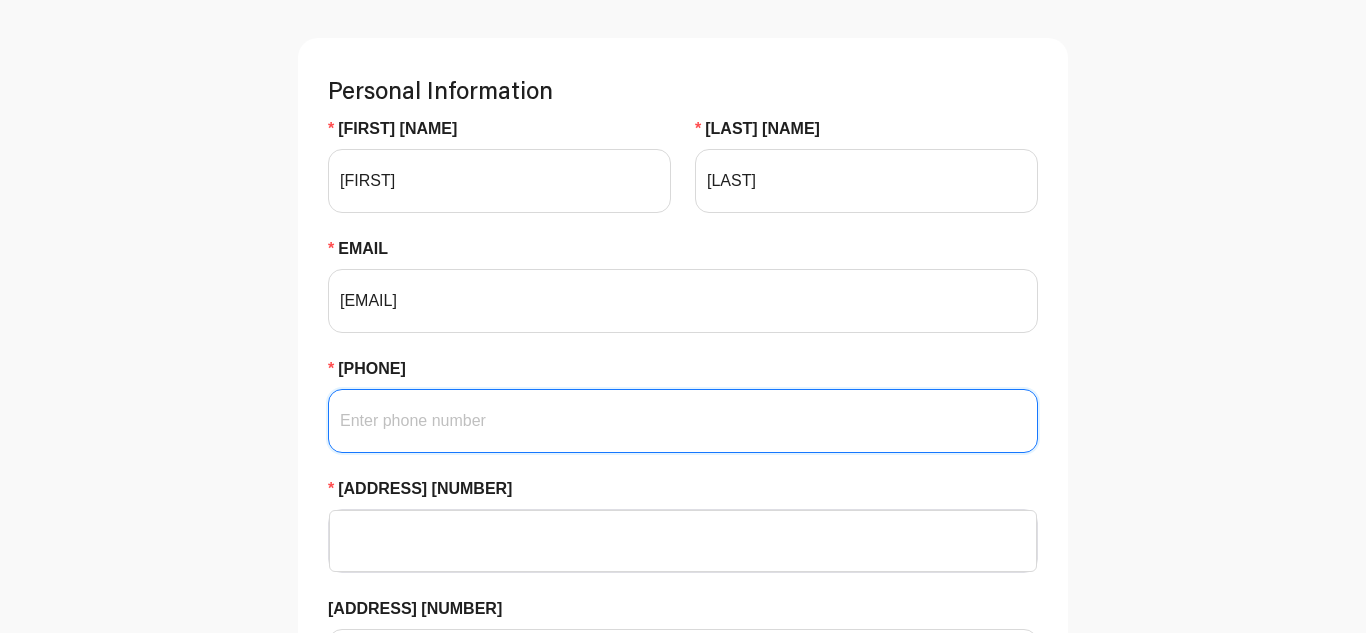 click on "[PHONE]" at bounding box center (683, 421) 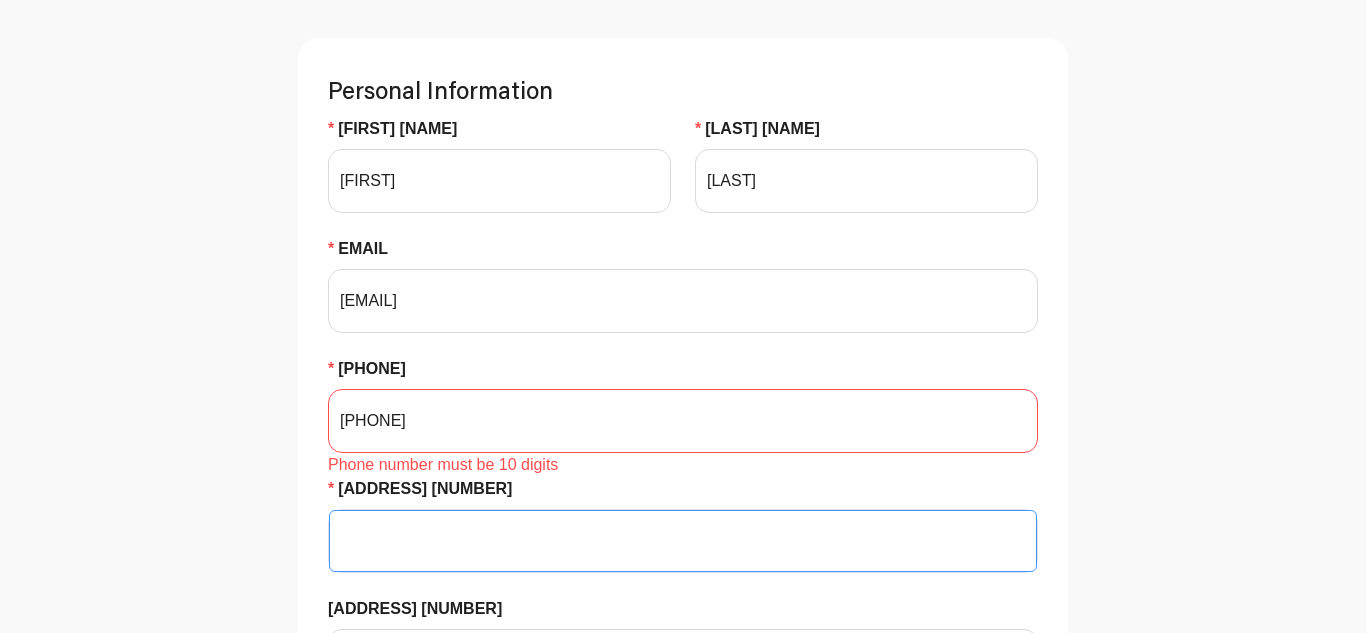 click on "[ADDRESS] [NUMBER]" at bounding box center [683, 541] 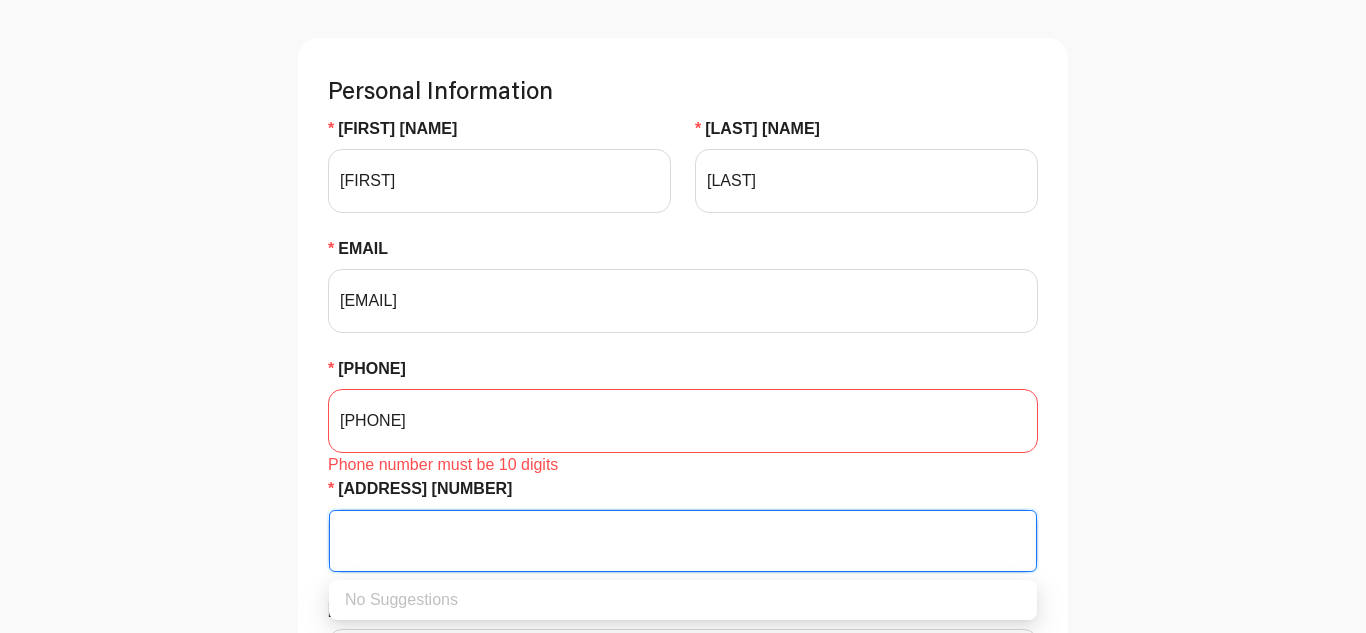 click on "[FIRST] [NAME] [LAST] [NAME] [EMAIL] [PHONE] [PHONE] [ADDRESS] [ADDRESS] [CITY] [STATE] [STATE] [ZIP]" at bounding box center [683, 723] 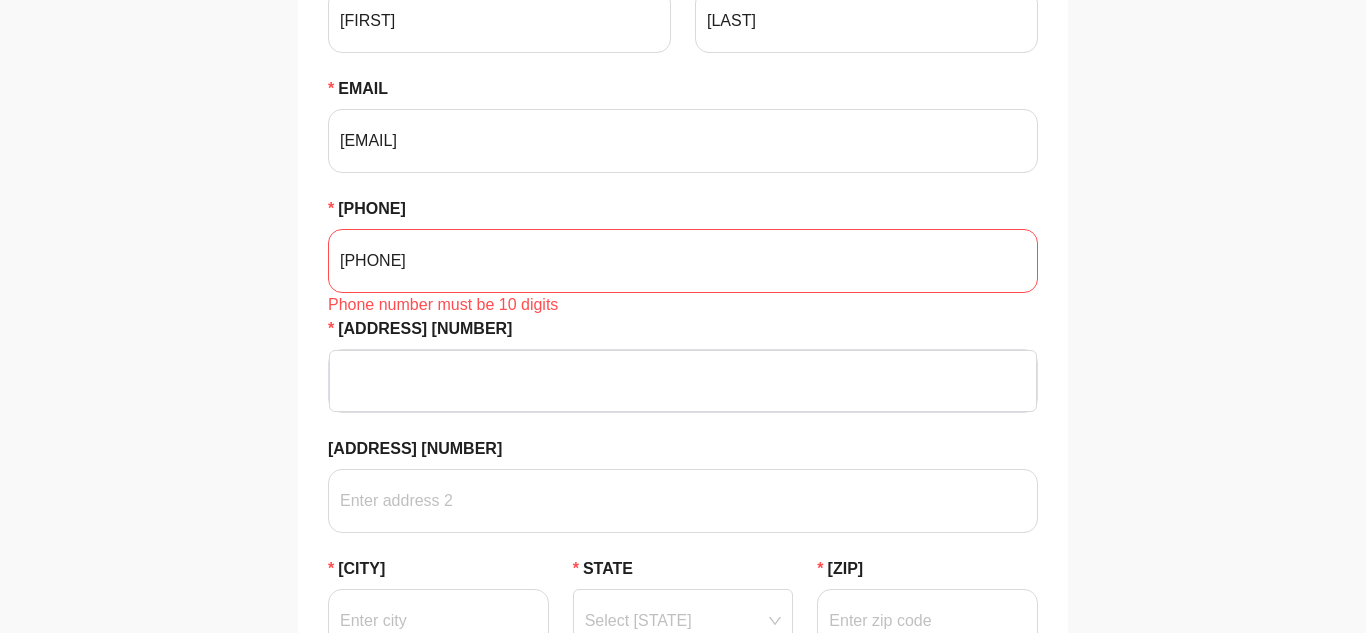 scroll, scrollTop: 640, scrollLeft: 0, axis: vertical 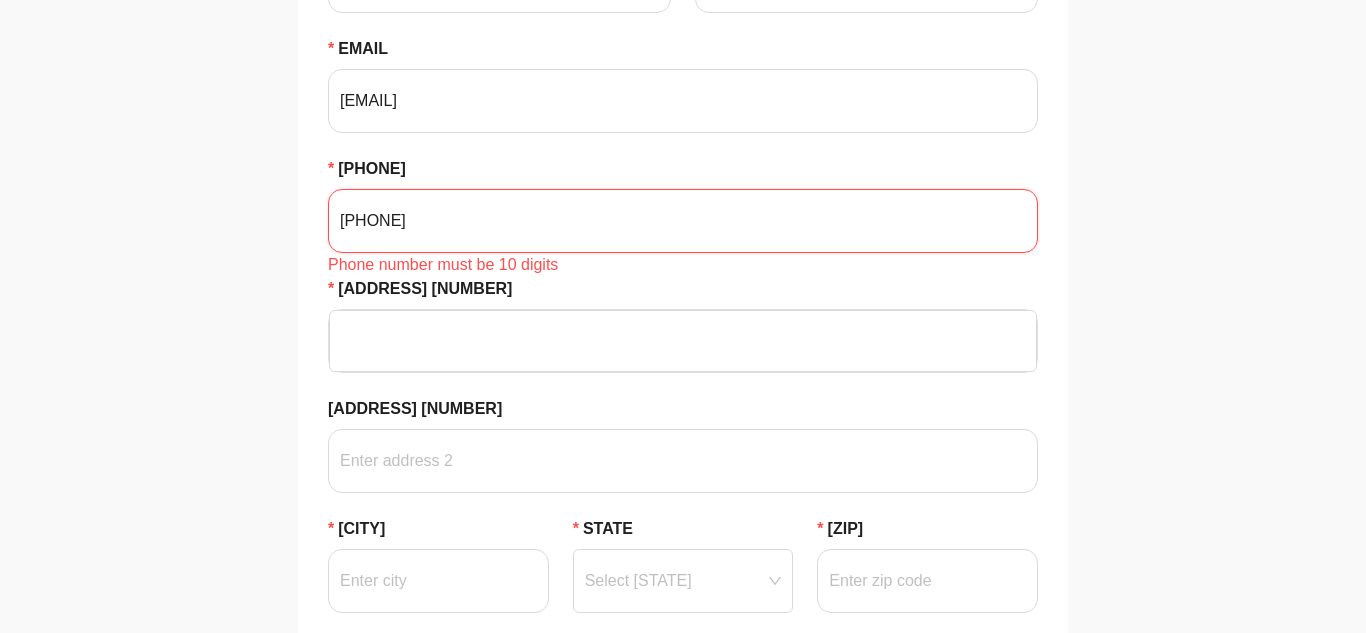 click on "[PHONE]" at bounding box center (683, 221) 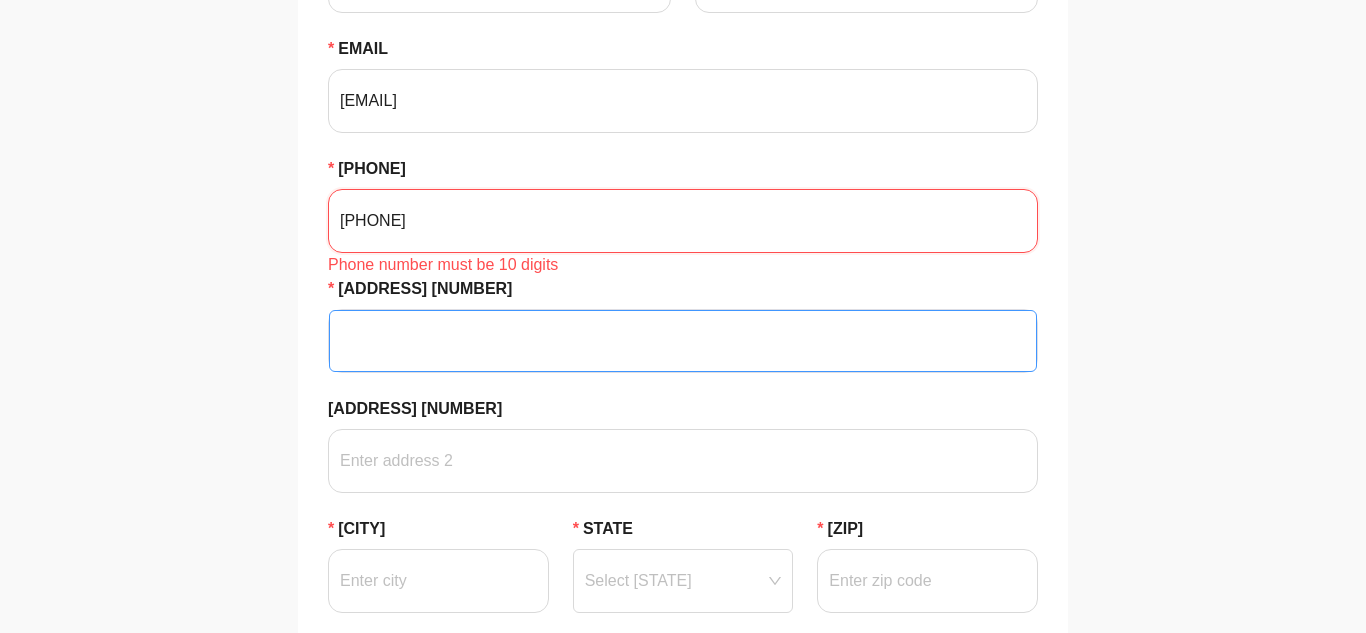 type on "[PHONE]" 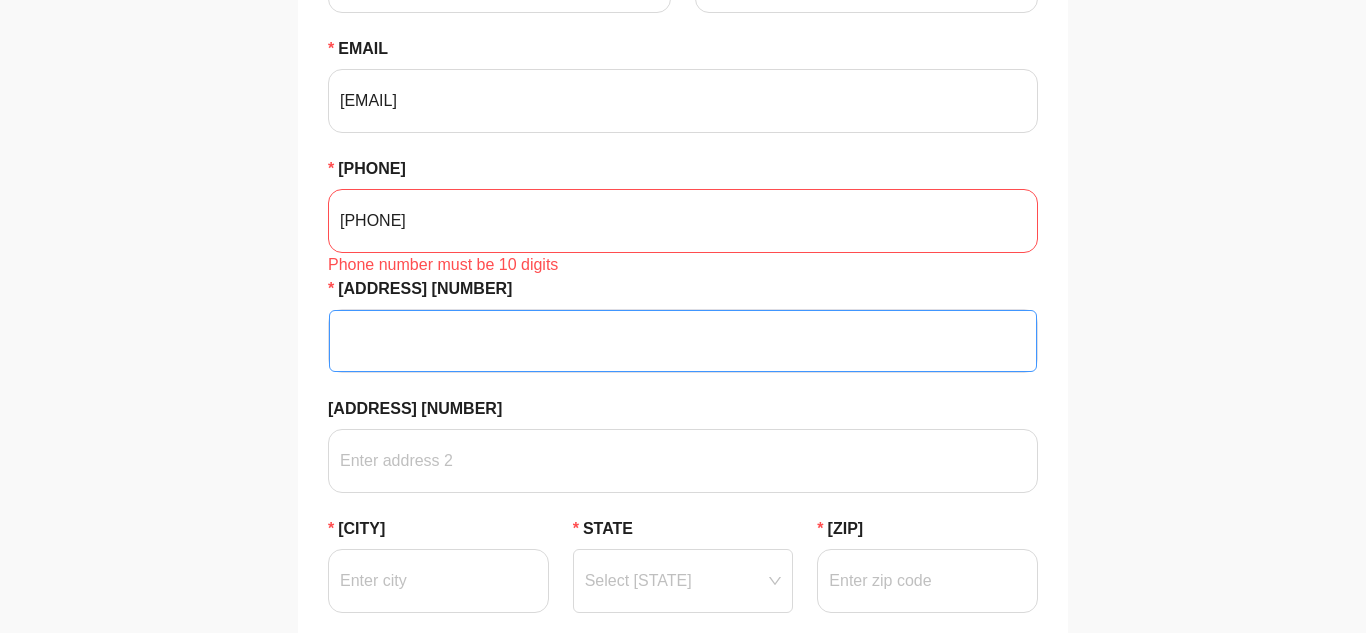 click on "[ADDRESS] [NUMBER]" at bounding box center (683, 341) 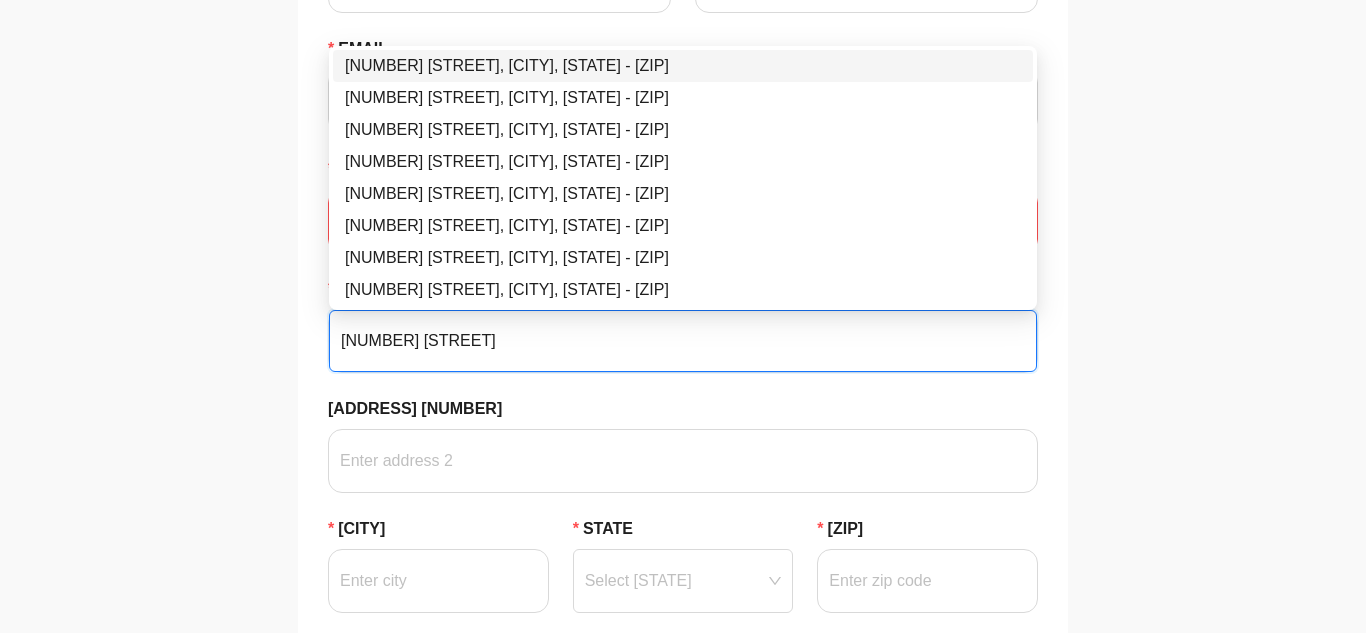 click on "[NUMBER] [STREET], [CITY], [STATE] - [ZIP]" at bounding box center [683, 66] 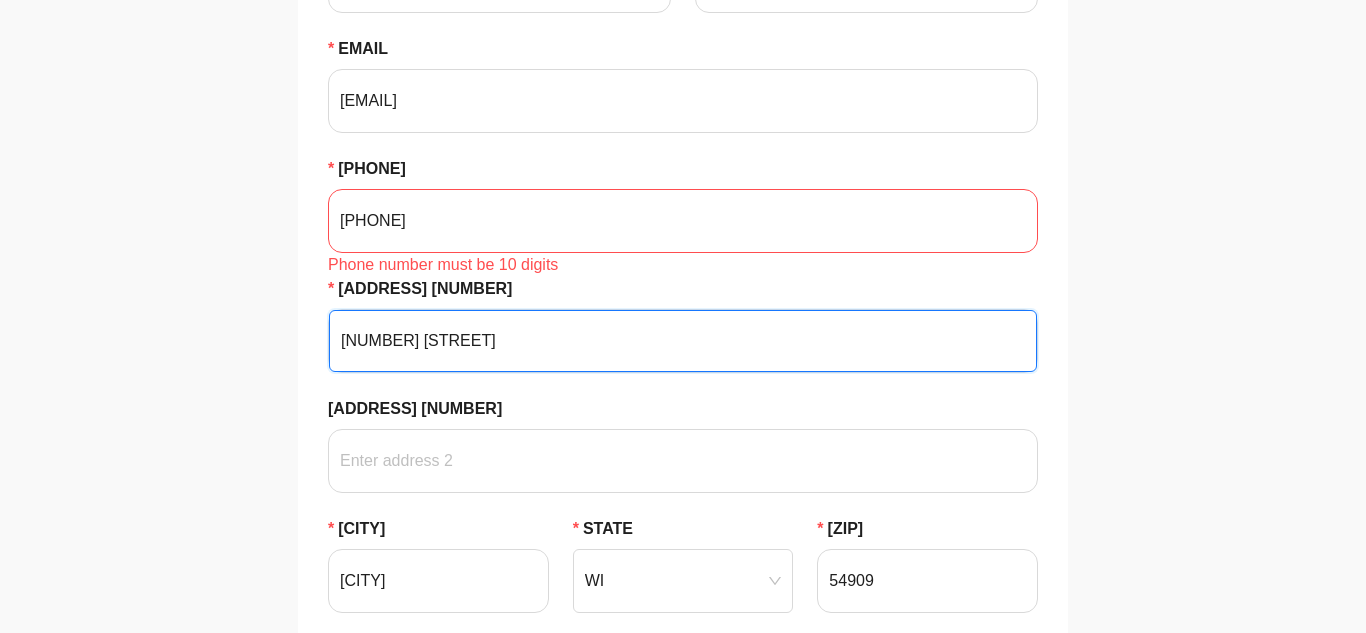type on "[NUMBER] [STREET]" 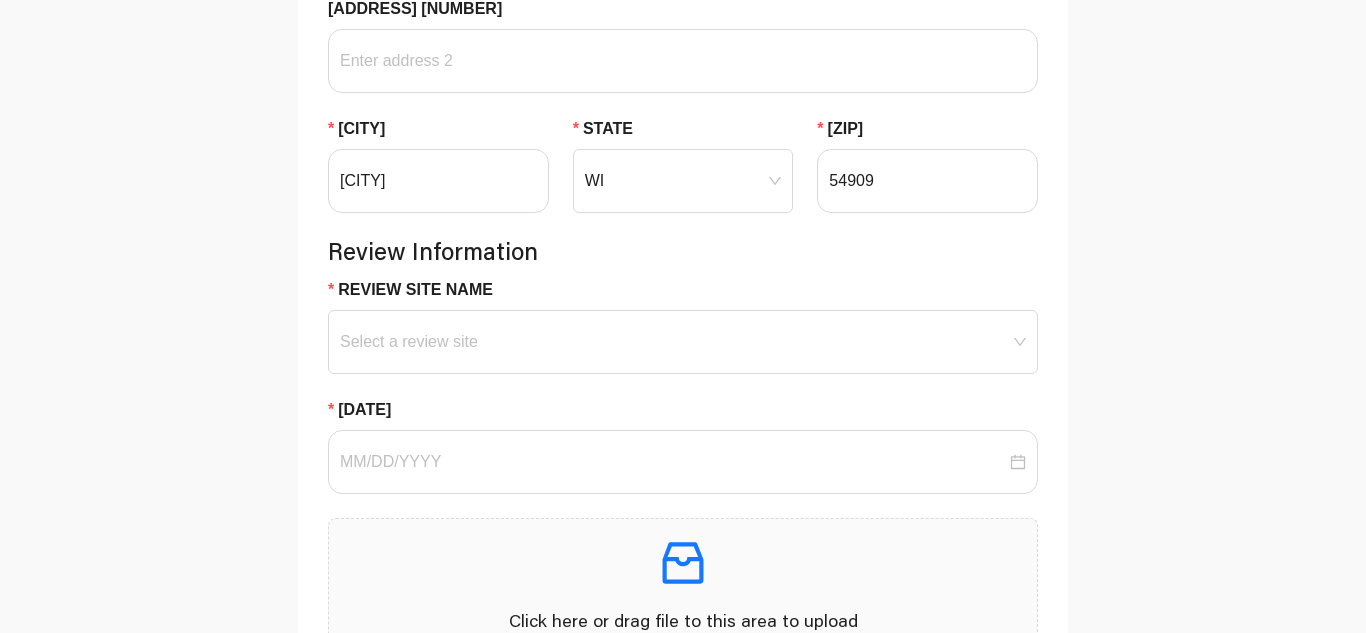 scroll, scrollTop: 1080, scrollLeft: 0, axis: vertical 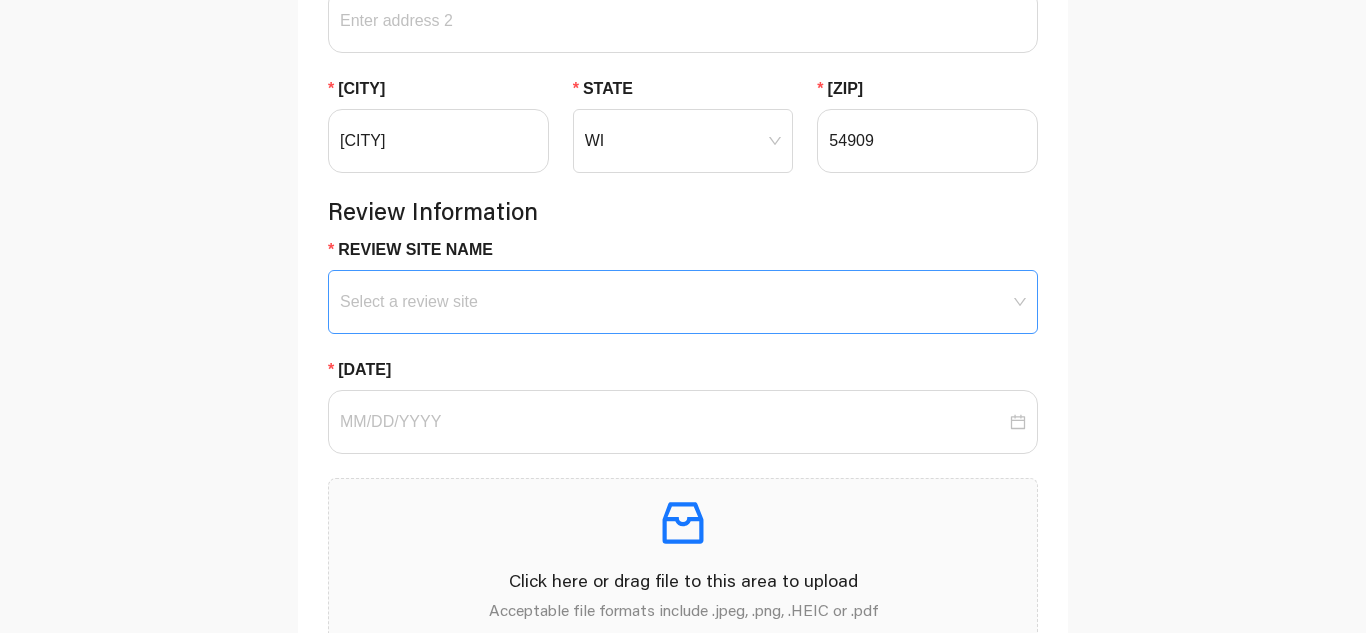 click at bounding box center [683, 302] 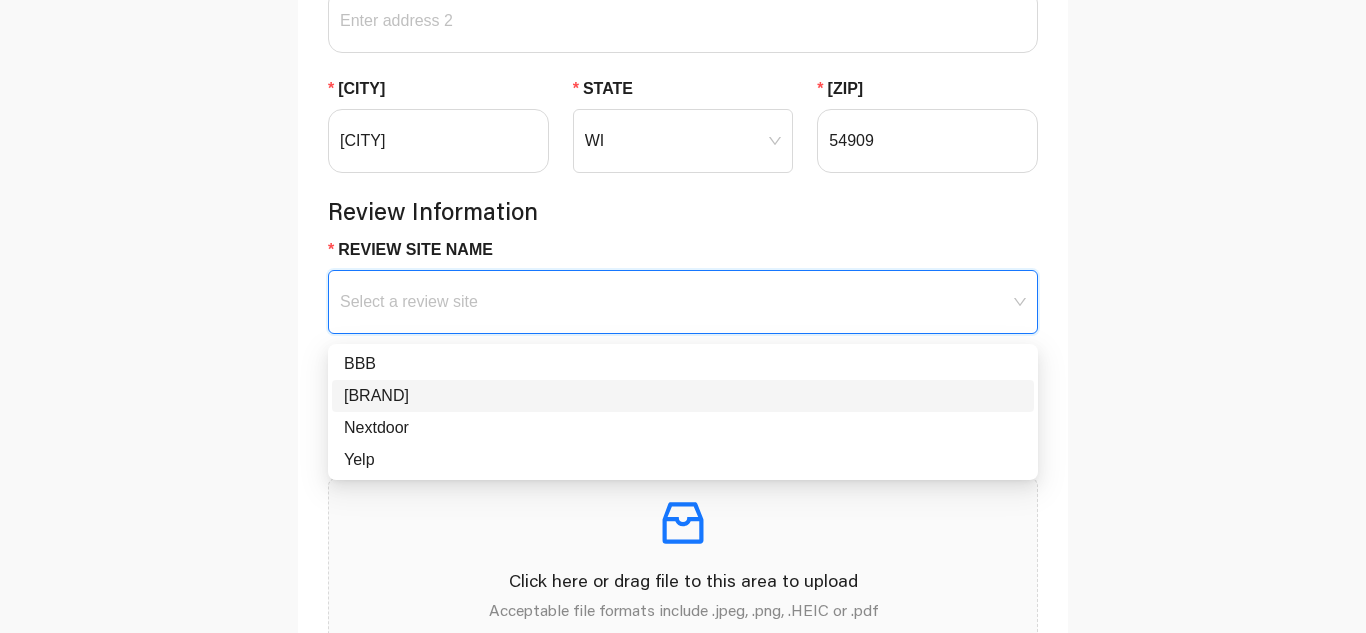 click on "[BRAND]" at bounding box center [683, 396] 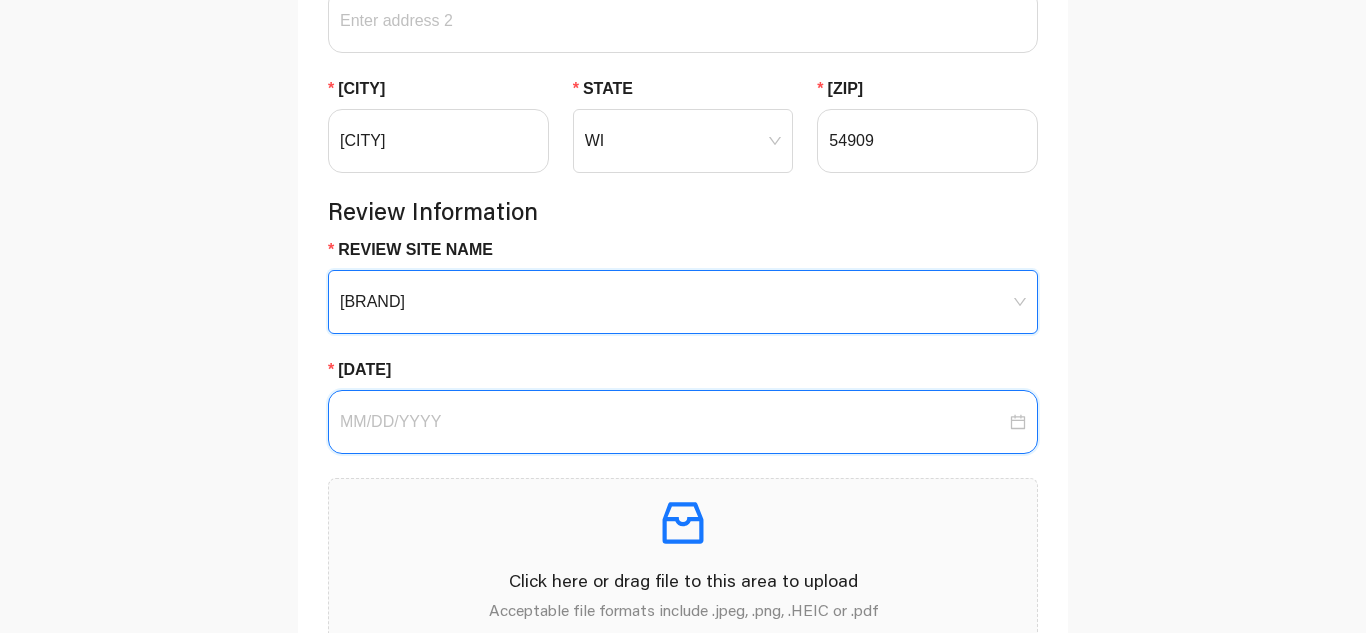 click on "[DATE]" at bounding box center (673, 422) 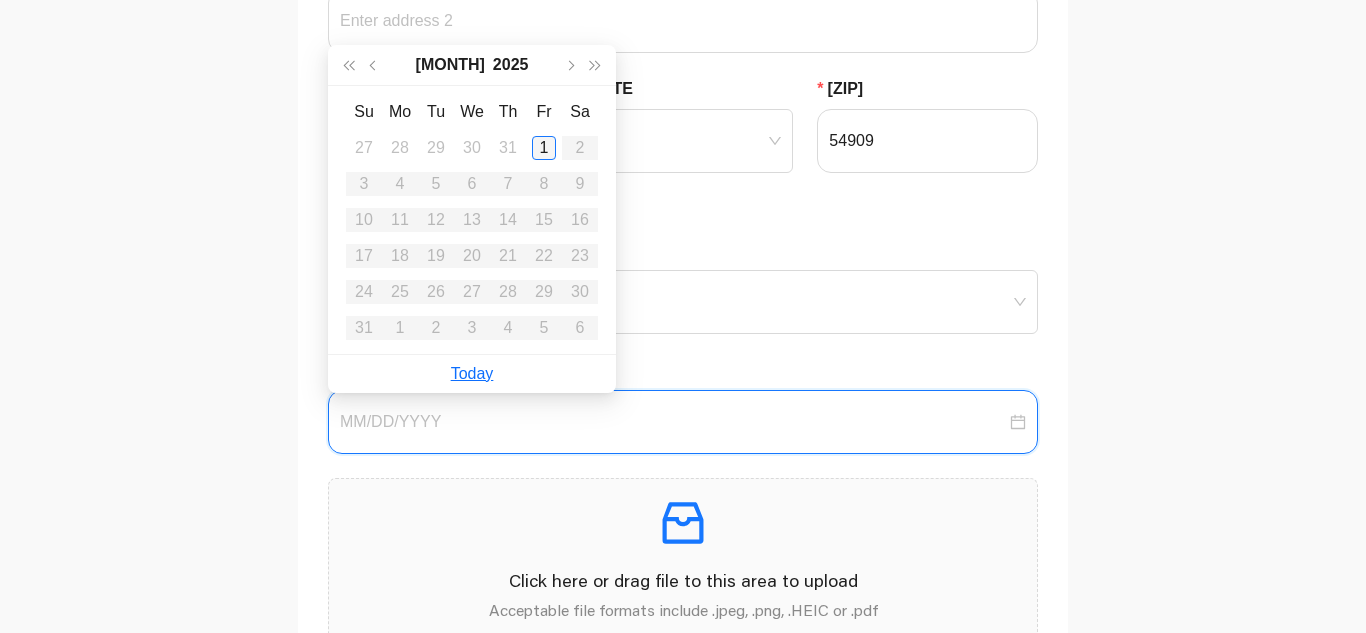 type on "[DATE]" 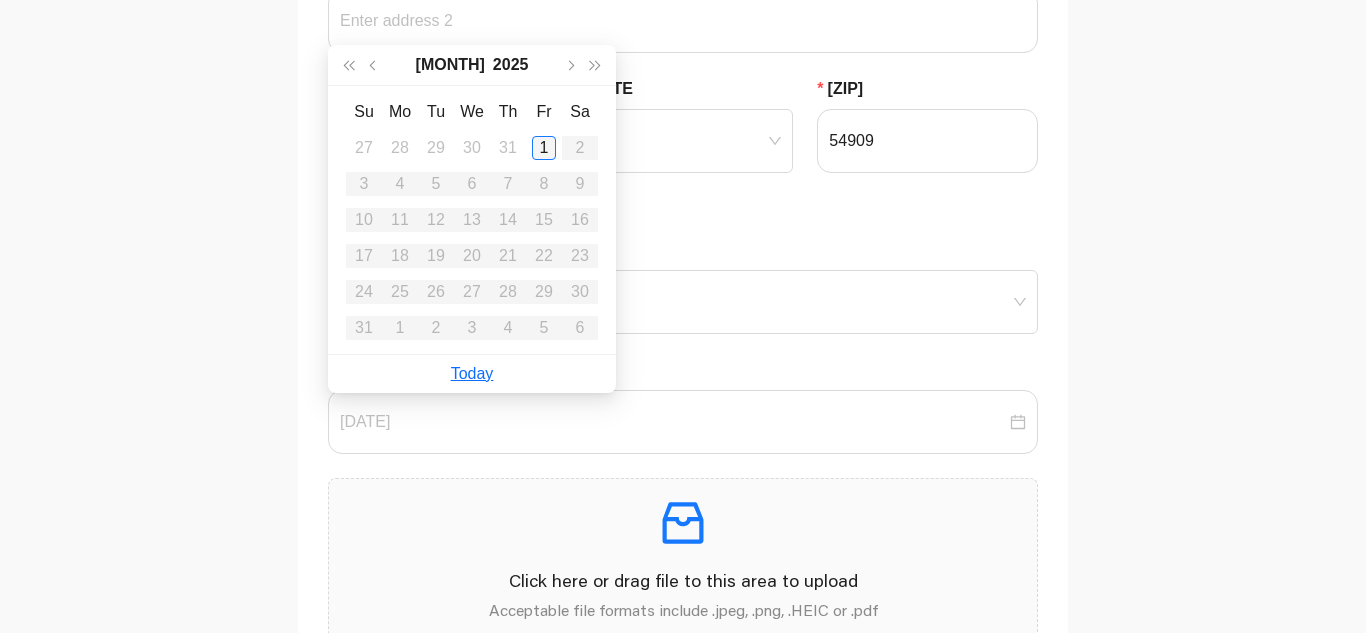 click on "1" at bounding box center [544, 148] 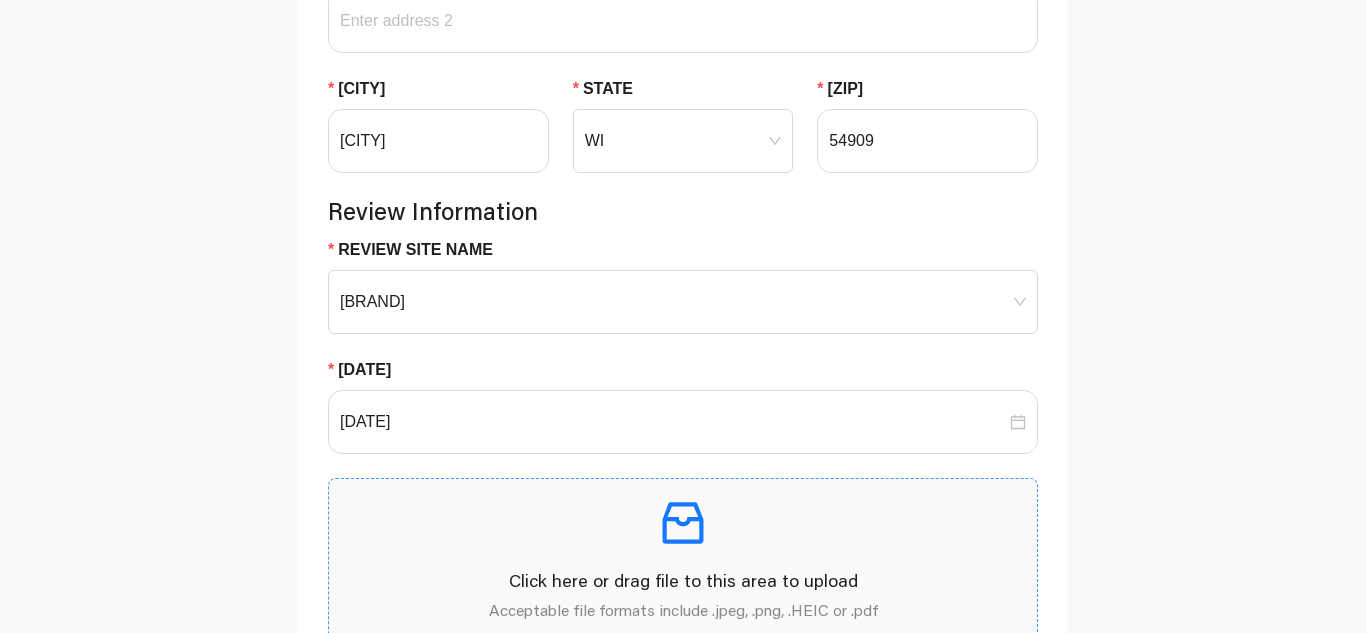 click at bounding box center [683, 523] 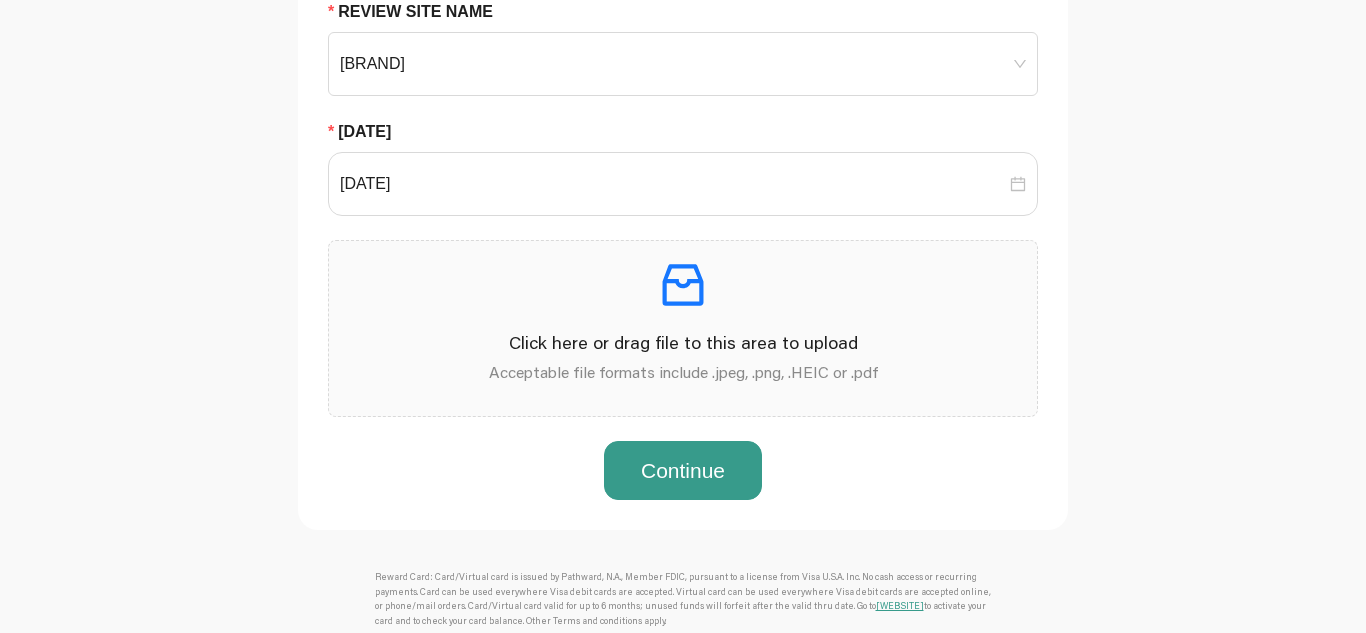 scroll, scrollTop: 1320, scrollLeft: 0, axis: vertical 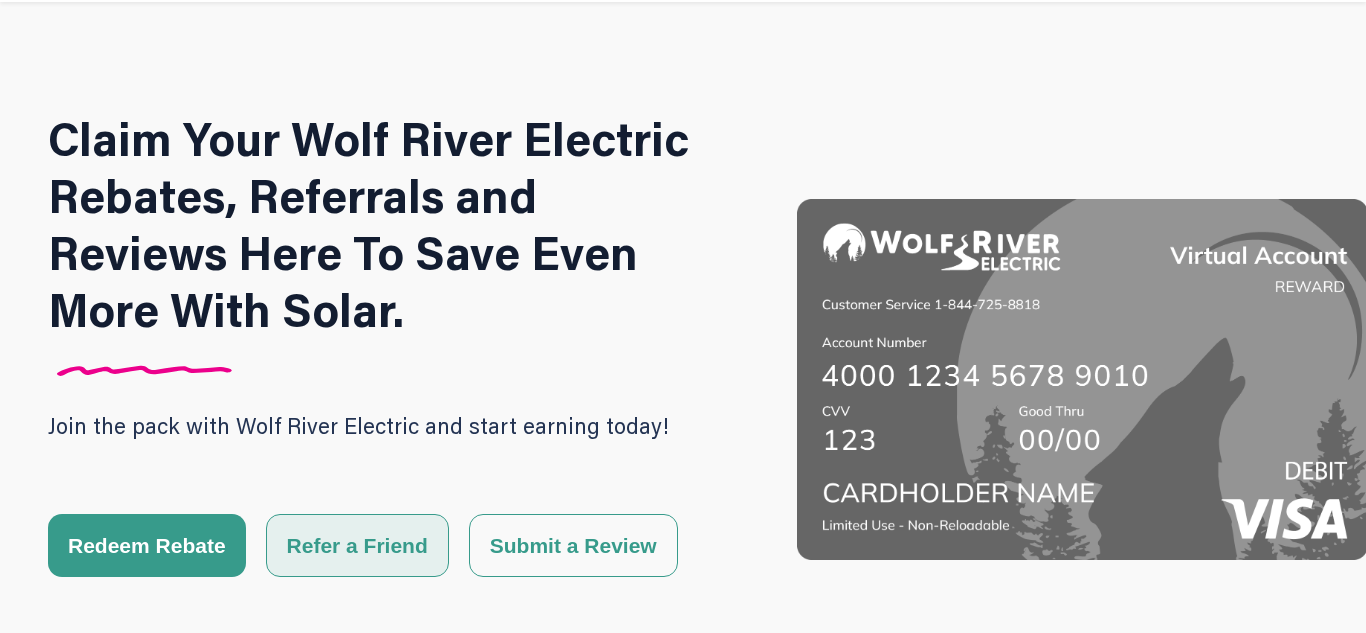 click on "Refer a Friend" at bounding box center [357, 545] 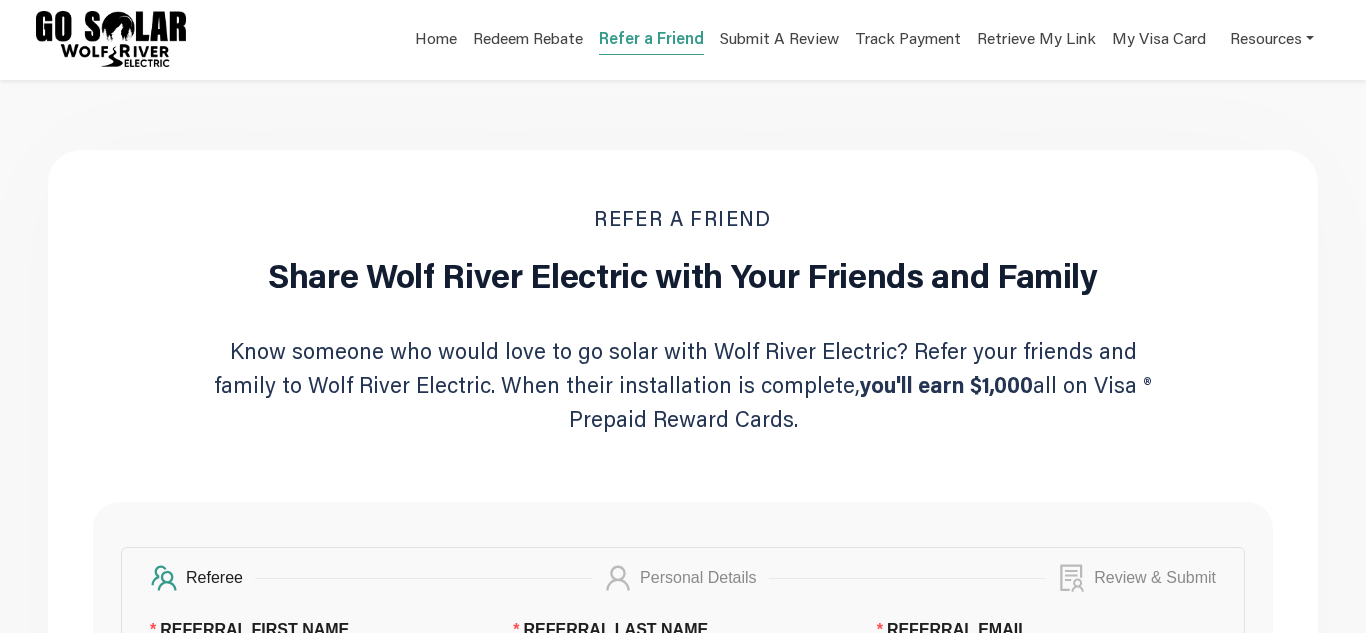 scroll, scrollTop: 0, scrollLeft: 0, axis: both 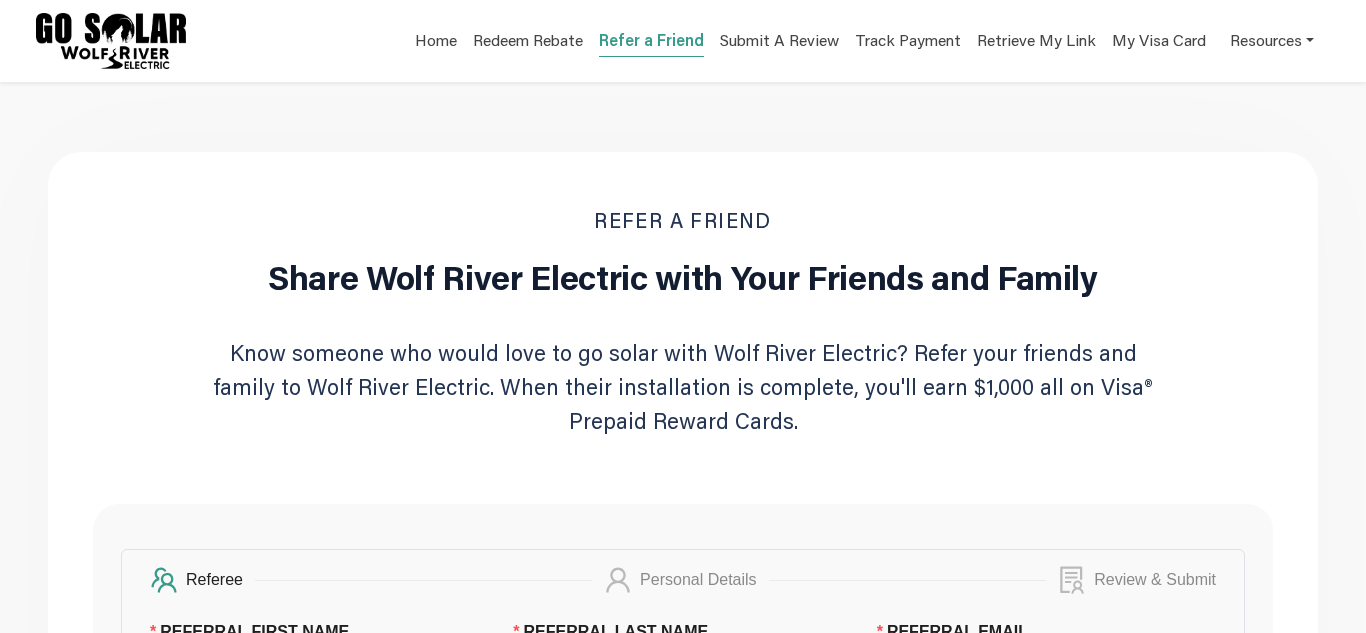 click on "[FIRST] [NAME] [LAST] [NAME] [EMAIL] [PHONE] [STREET] [ADDRESS] [CITY] [STATE] [STATE] [ZIP] [PHONE]" at bounding box center [683, 979] 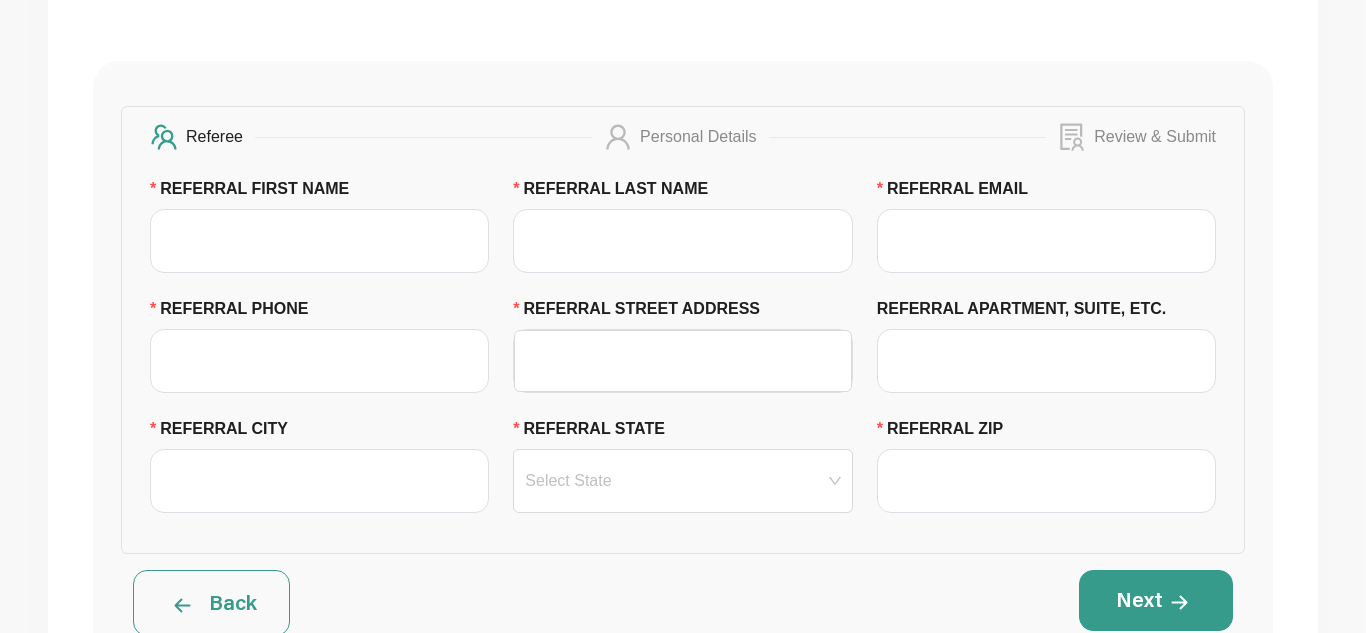 scroll, scrollTop: 440, scrollLeft: 0, axis: vertical 